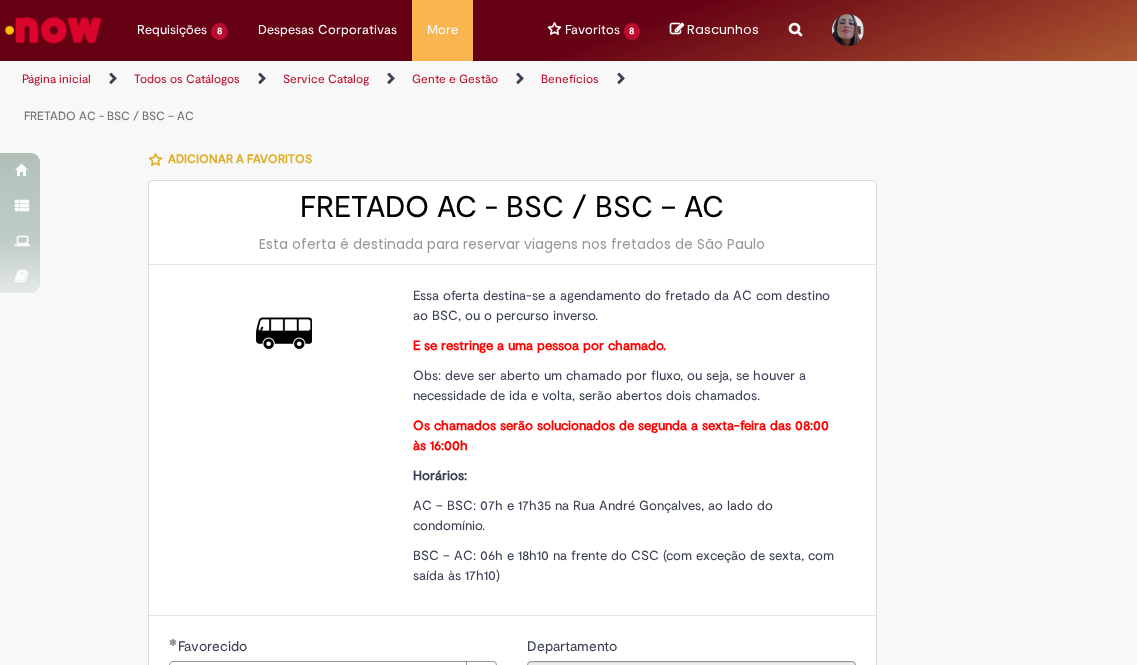 type on "**********" 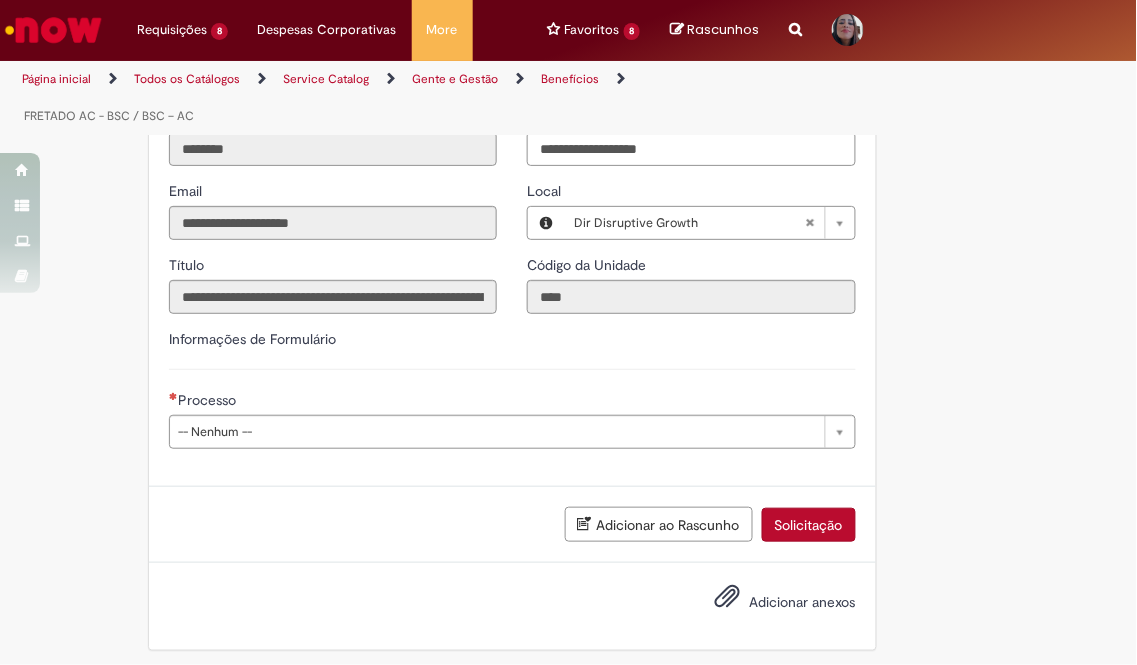 scroll, scrollTop: 612, scrollLeft: 0, axis: vertical 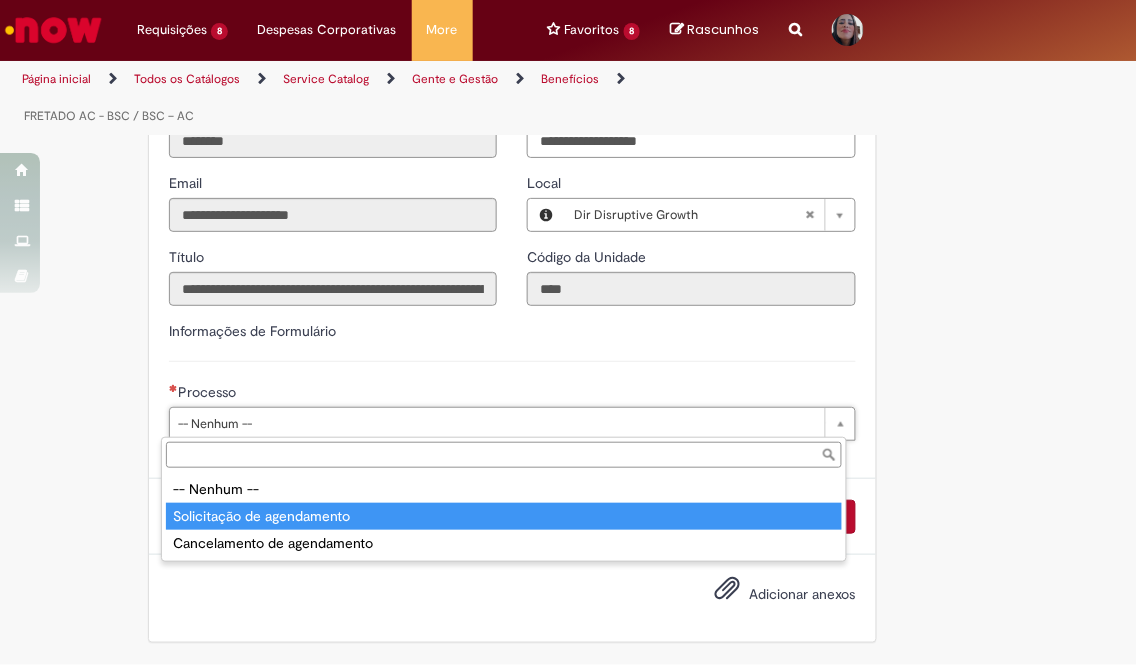 type on "**********" 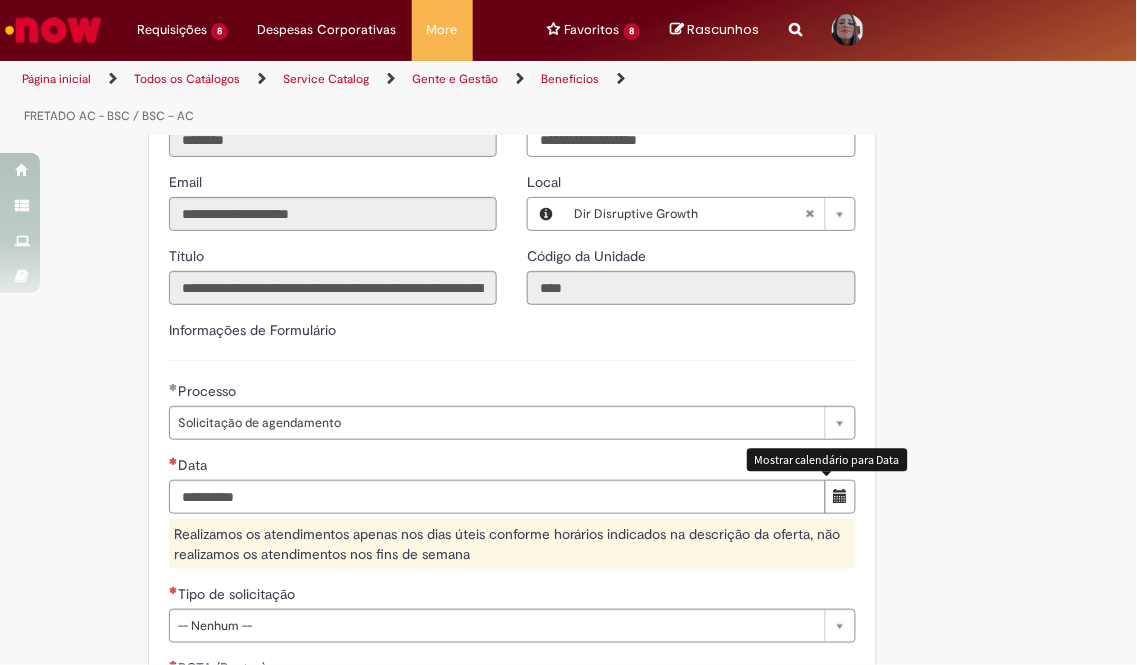click at bounding box center [840, 496] 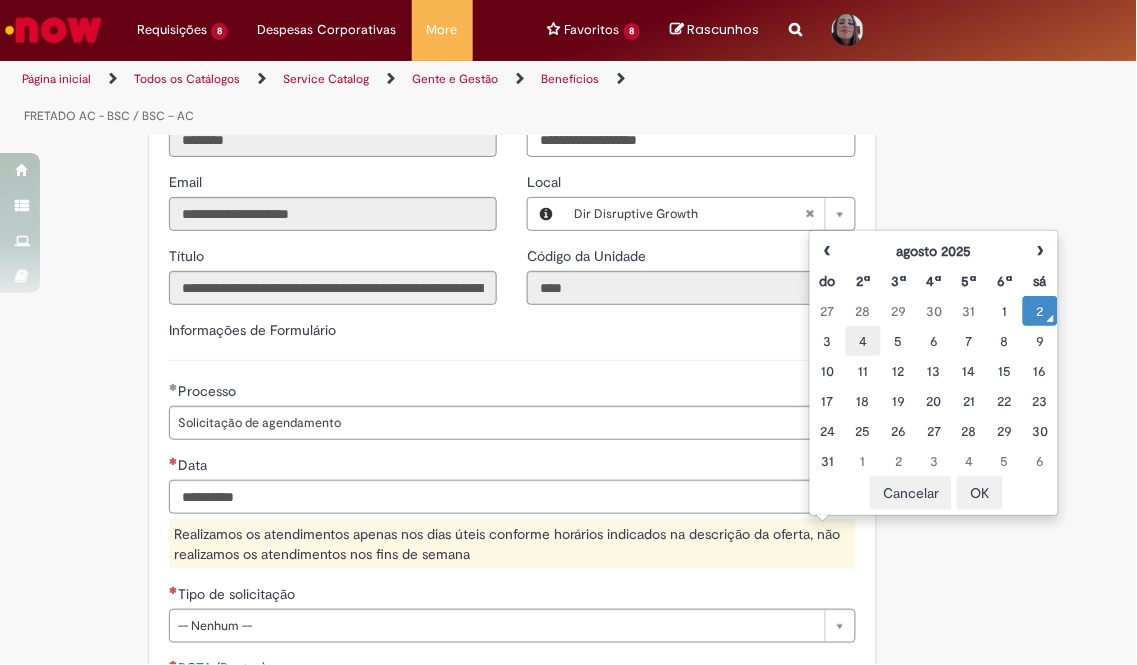 click on "4" at bounding box center (863, 341) 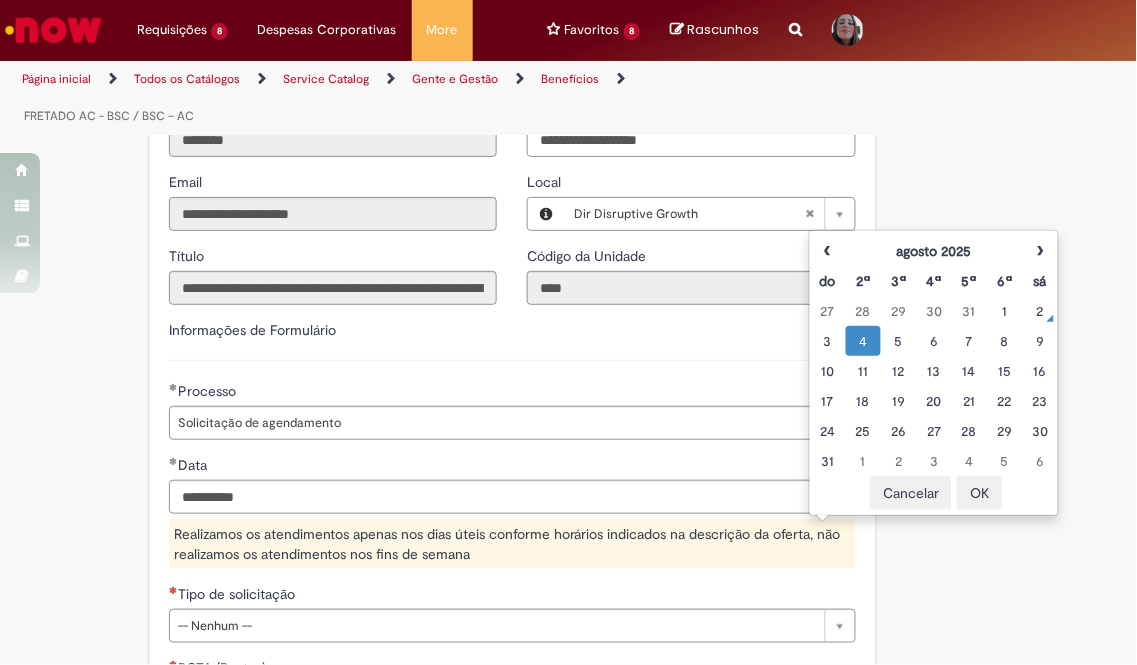 click on "OK" at bounding box center [980, 493] 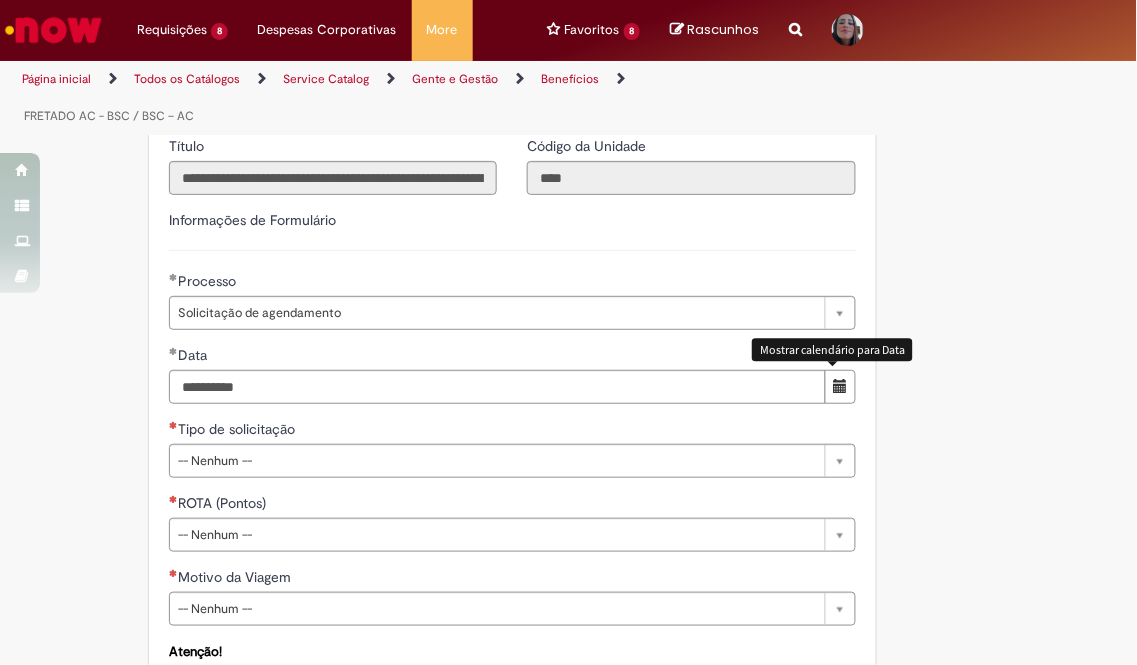 scroll, scrollTop: 723, scrollLeft: 0, axis: vertical 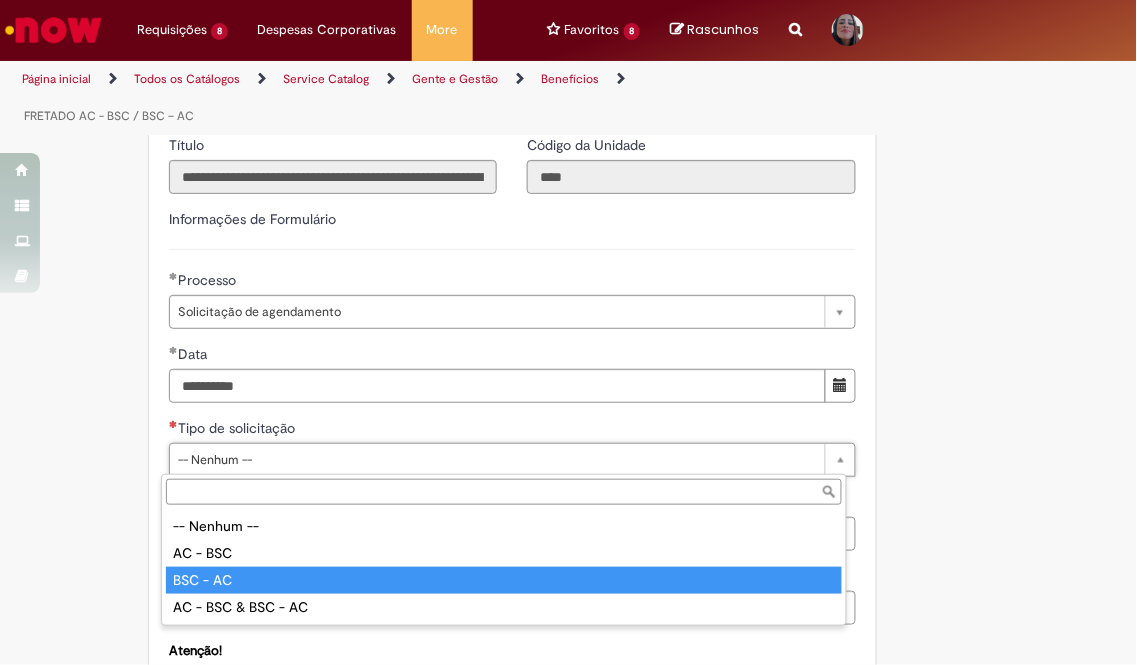 type on "********" 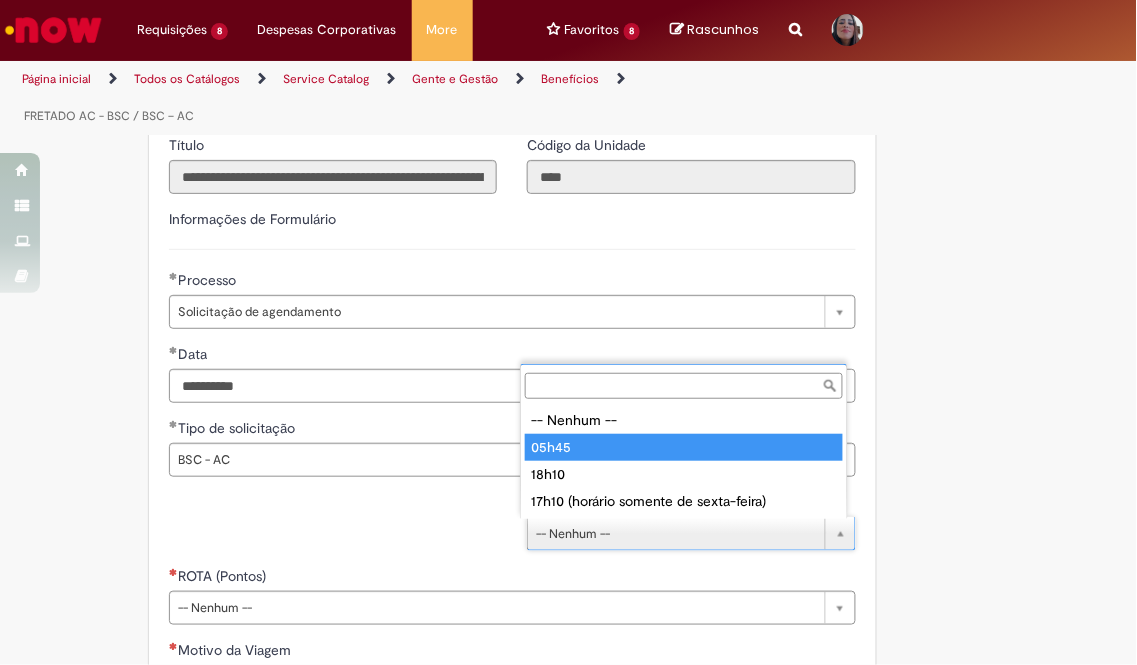 type on "*****" 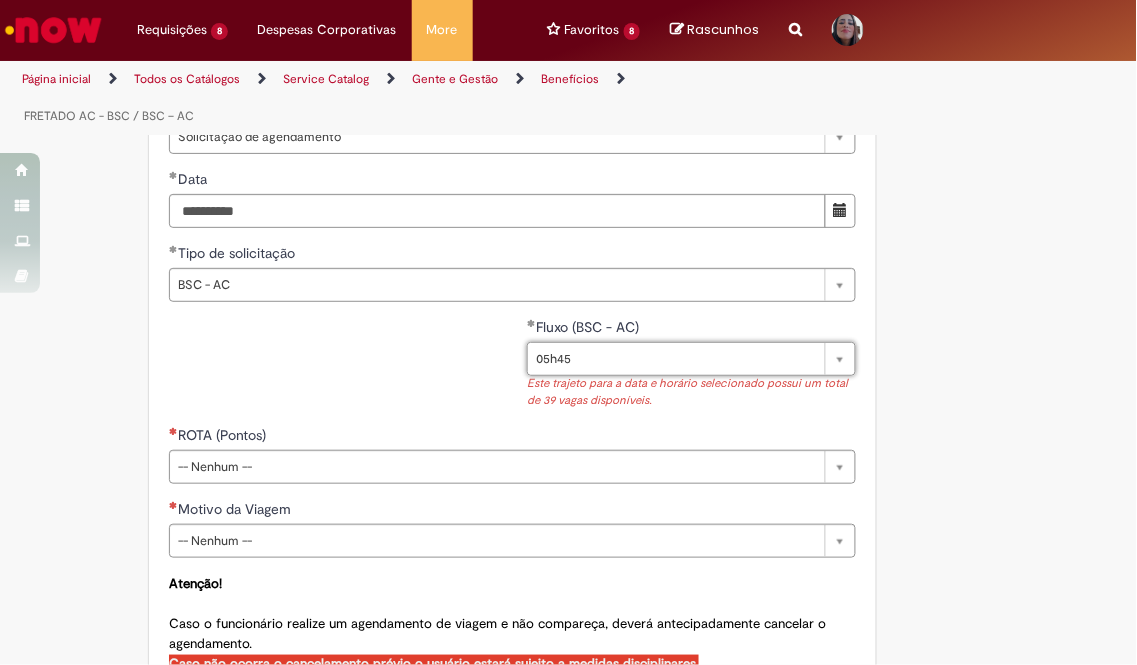 scroll, scrollTop: 945, scrollLeft: 0, axis: vertical 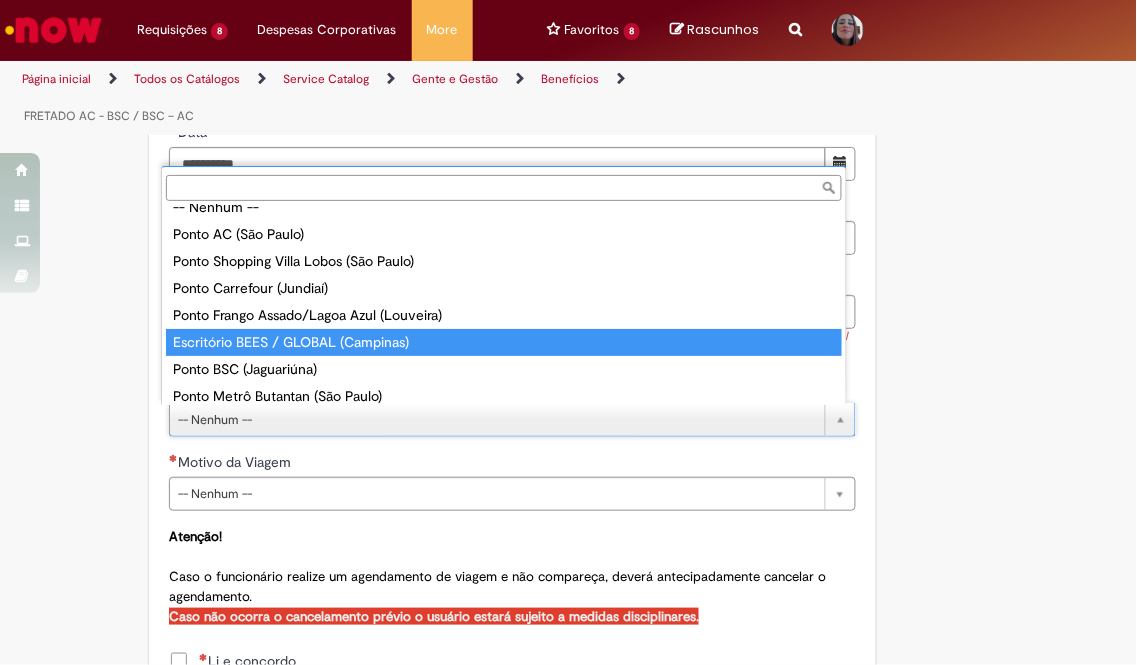 type on "**********" 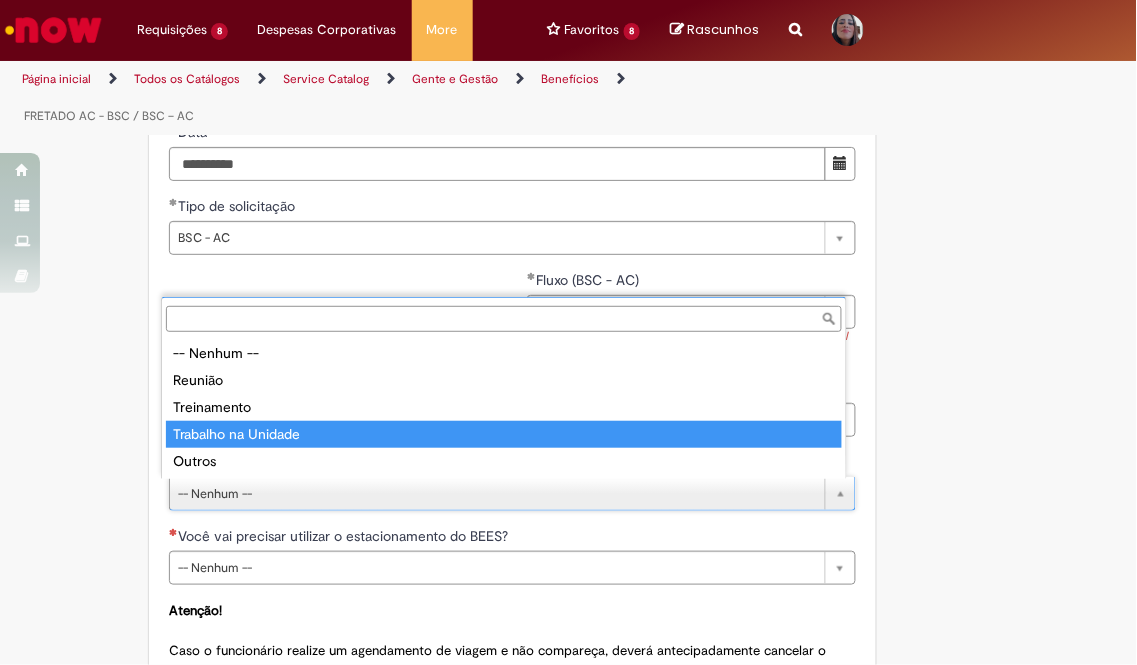 type on "**********" 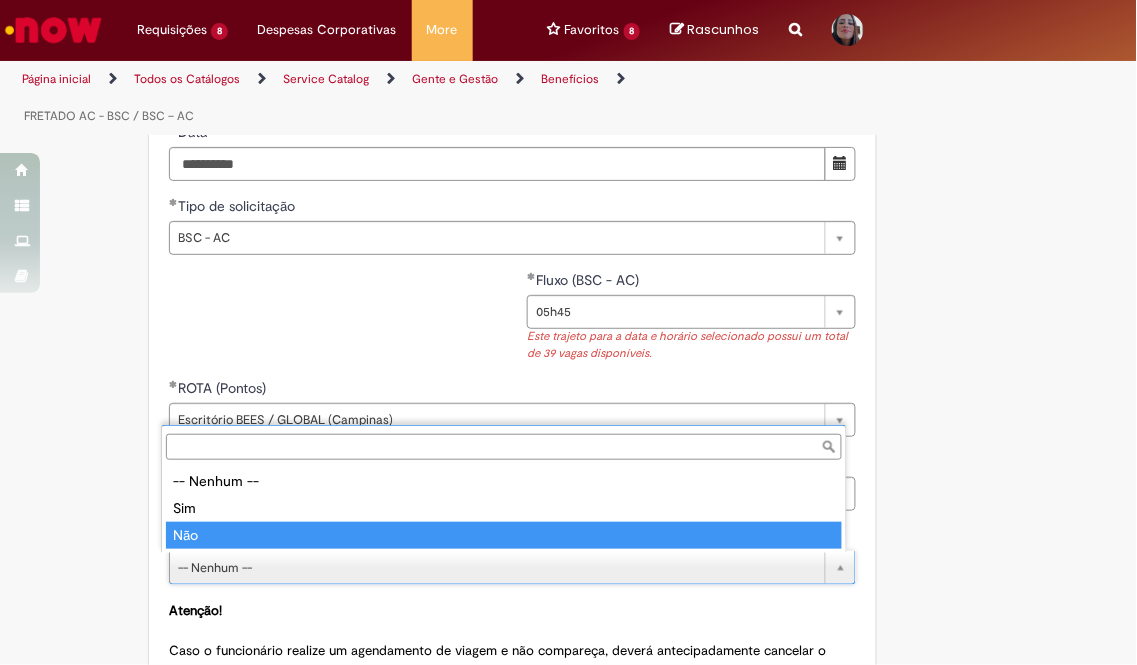 type on "***" 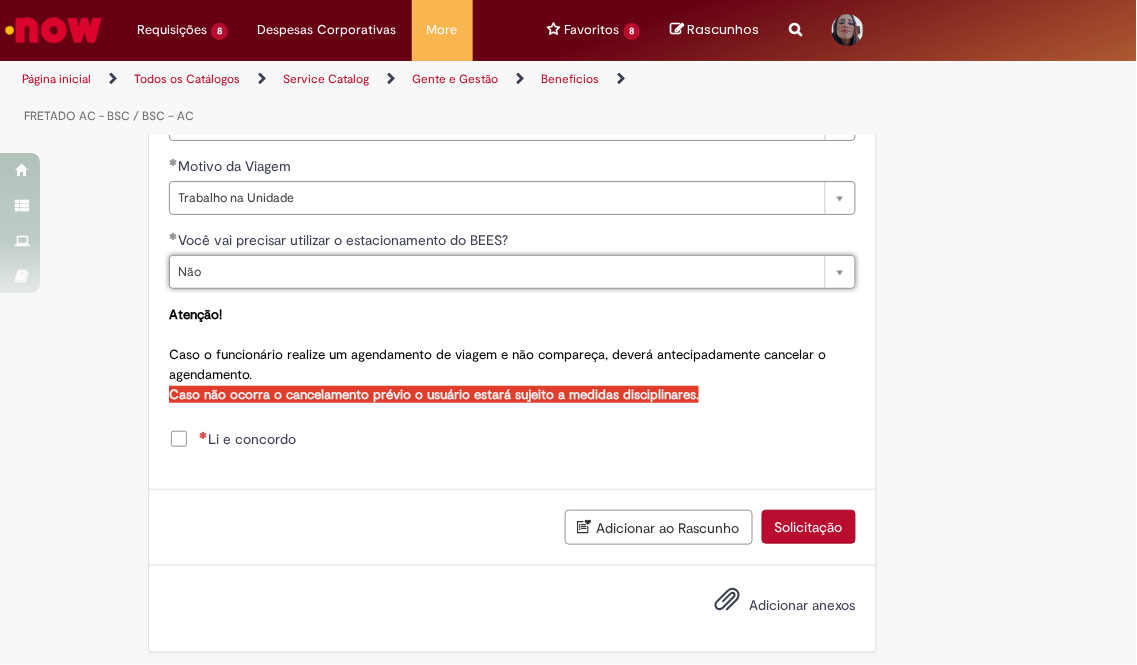 scroll, scrollTop: 1254, scrollLeft: 0, axis: vertical 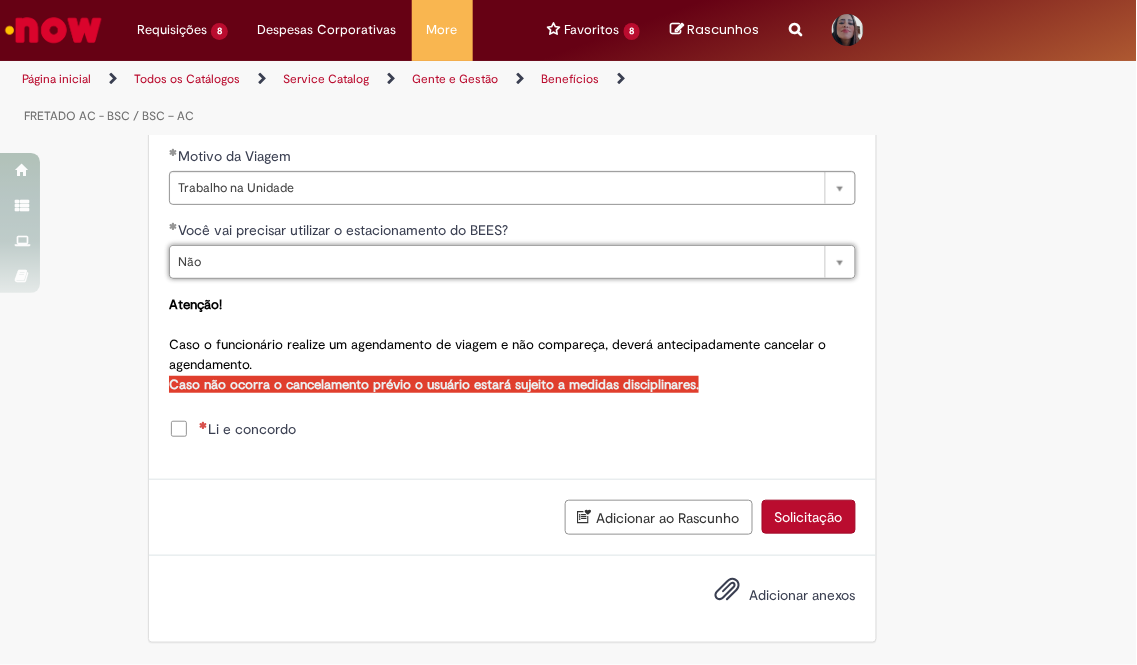 click on "Li e concordo" at bounding box center (247, 429) 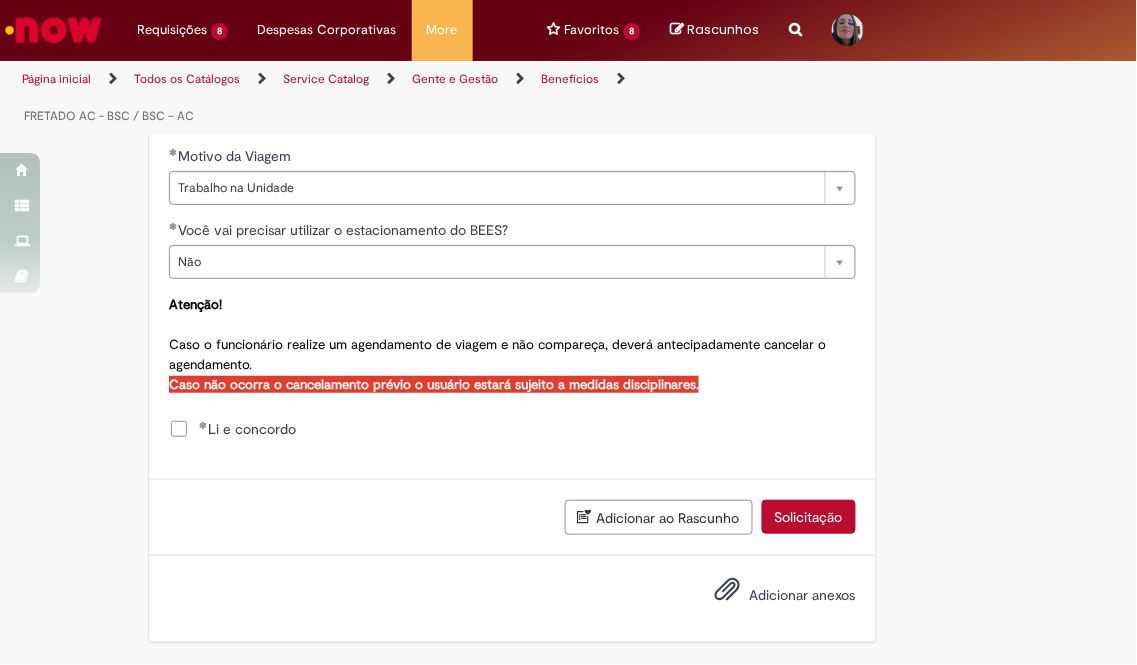 click on "Solicitação" at bounding box center [809, 517] 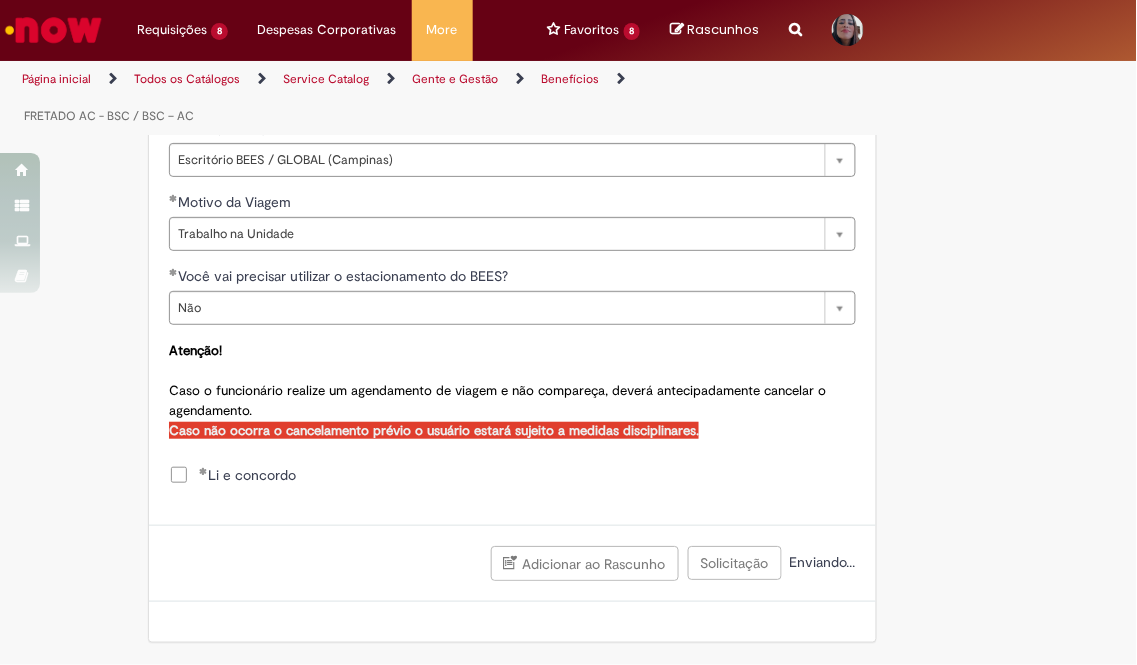 scroll, scrollTop: 1207, scrollLeft: 0, axis: vertical 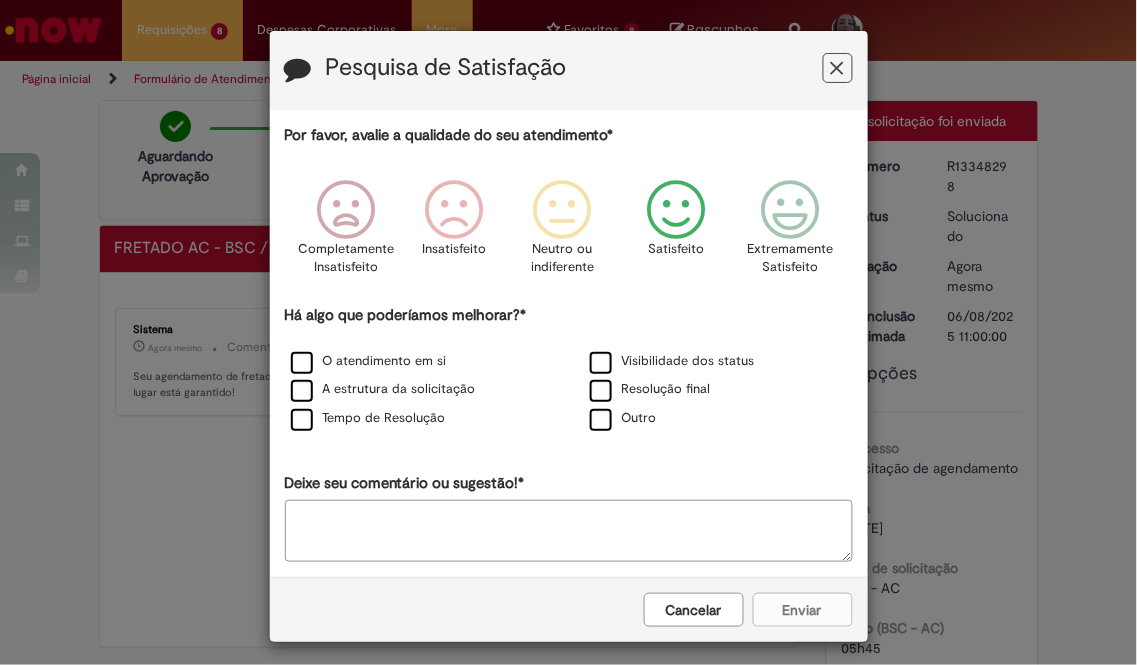 click at bounding box center [676, 210] 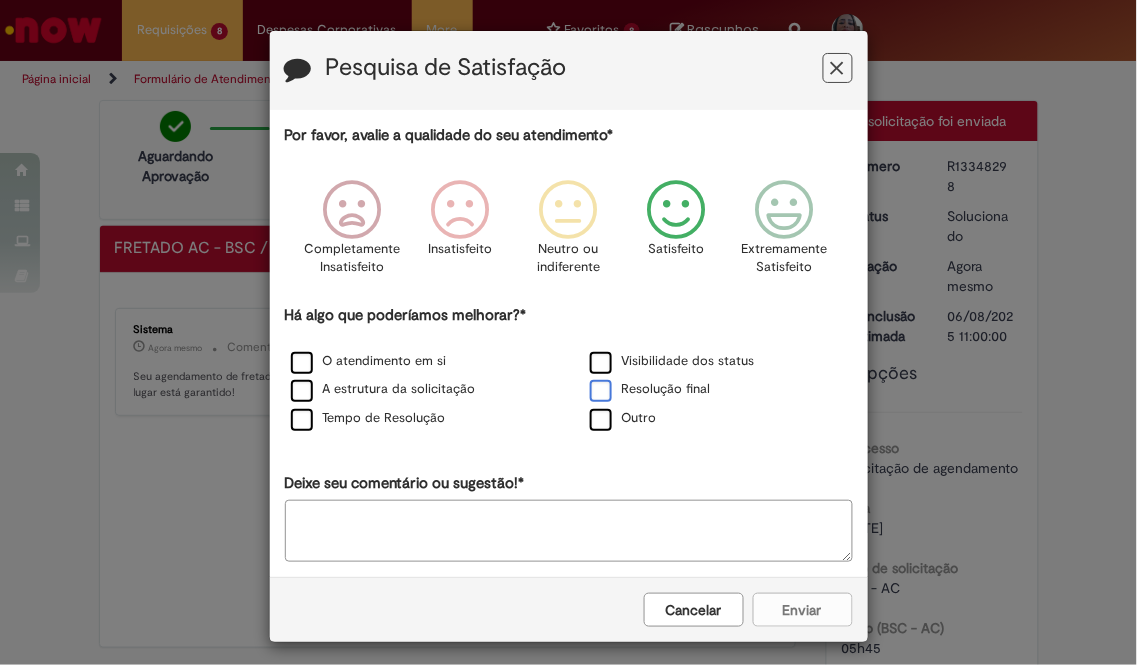 click on "Resolução final" at bounding box center [650, 389] 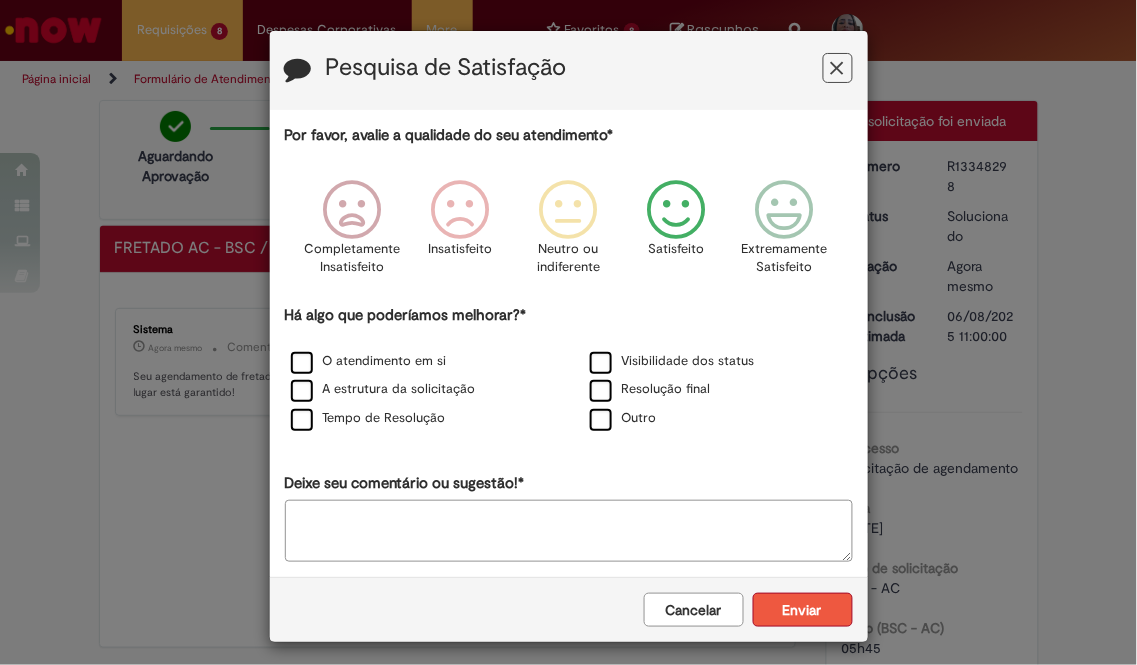 click on "Enviar" at bounding box center [803, 610] 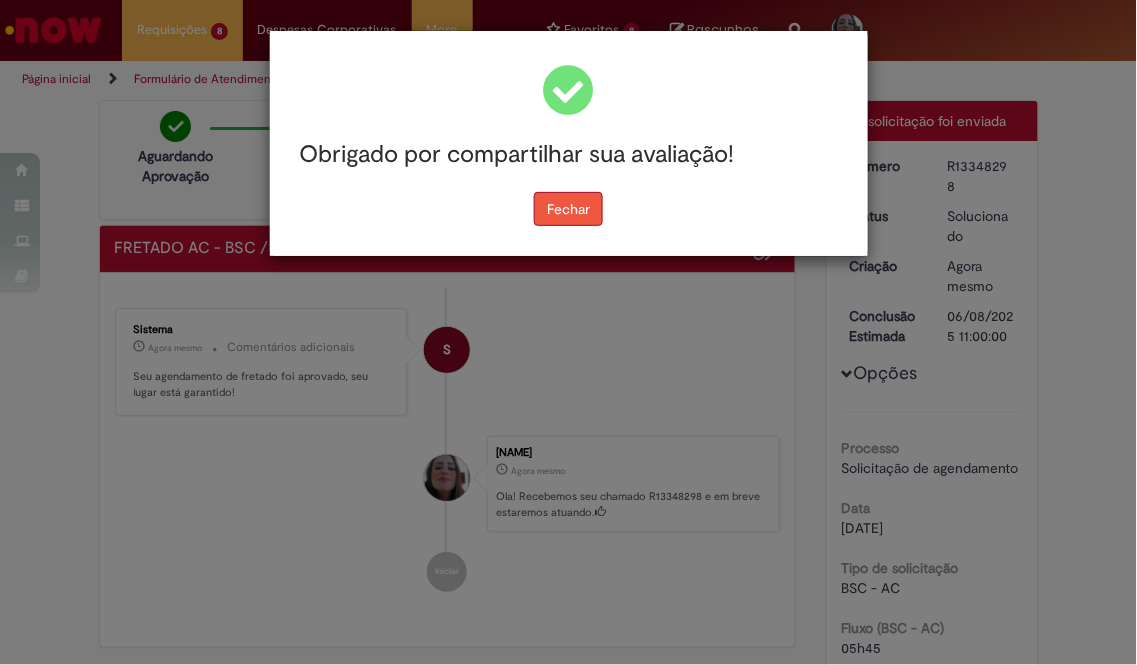 click on "Fechar" at bounding box center [568, 209] 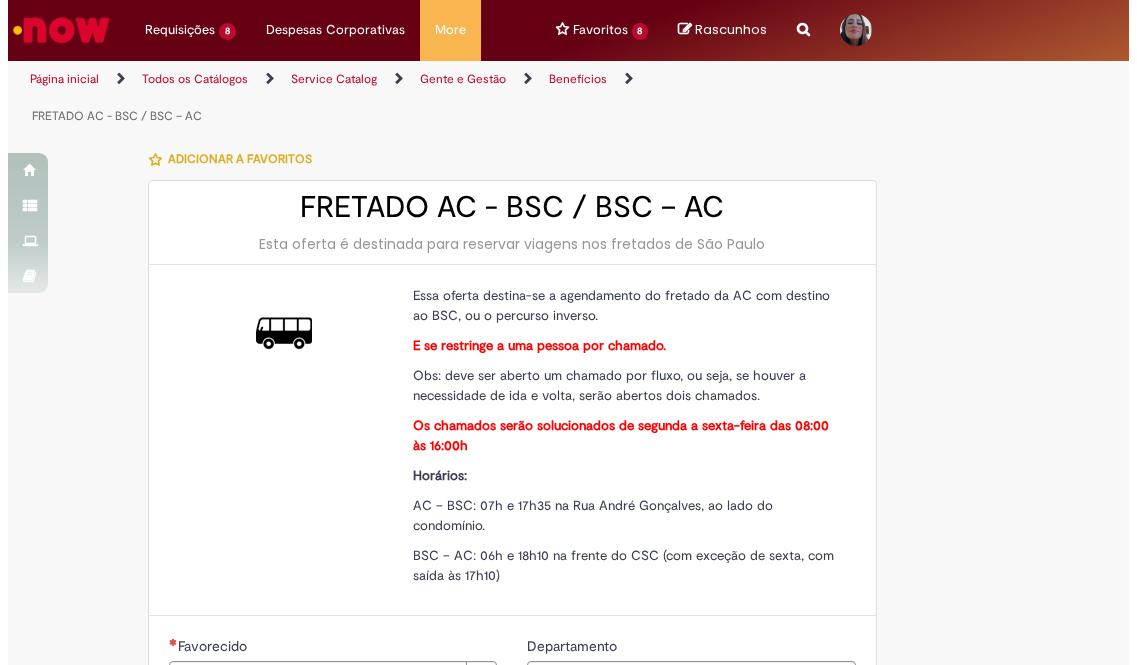 scroll, scrollTop: 0, scrollLeft: 0, axis: both 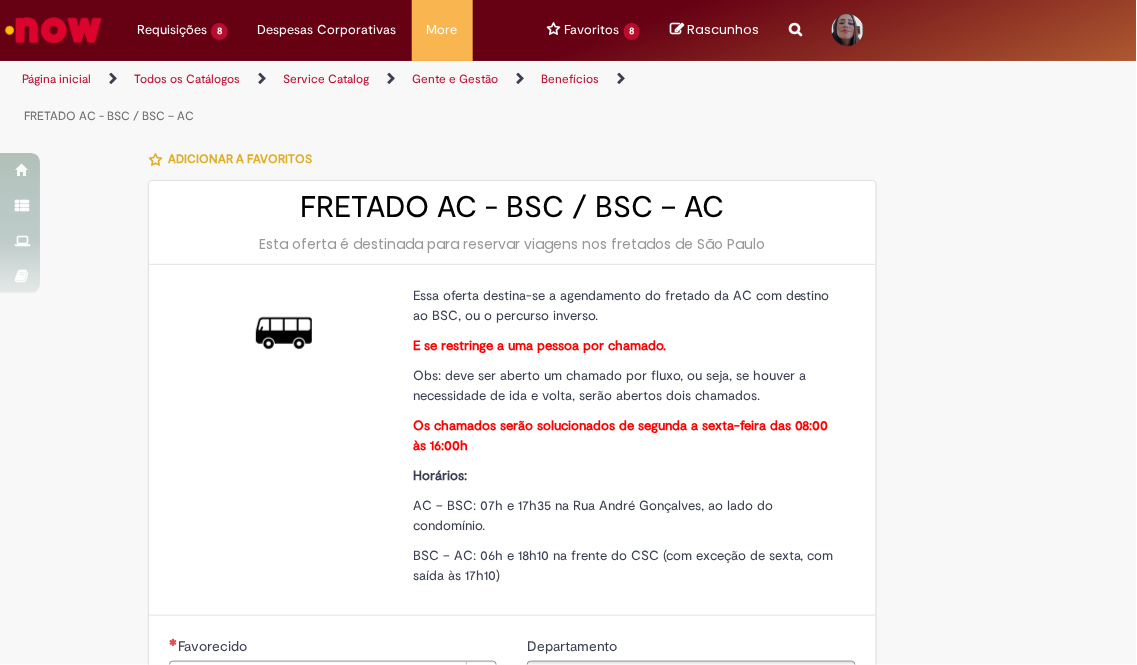 type on "********" 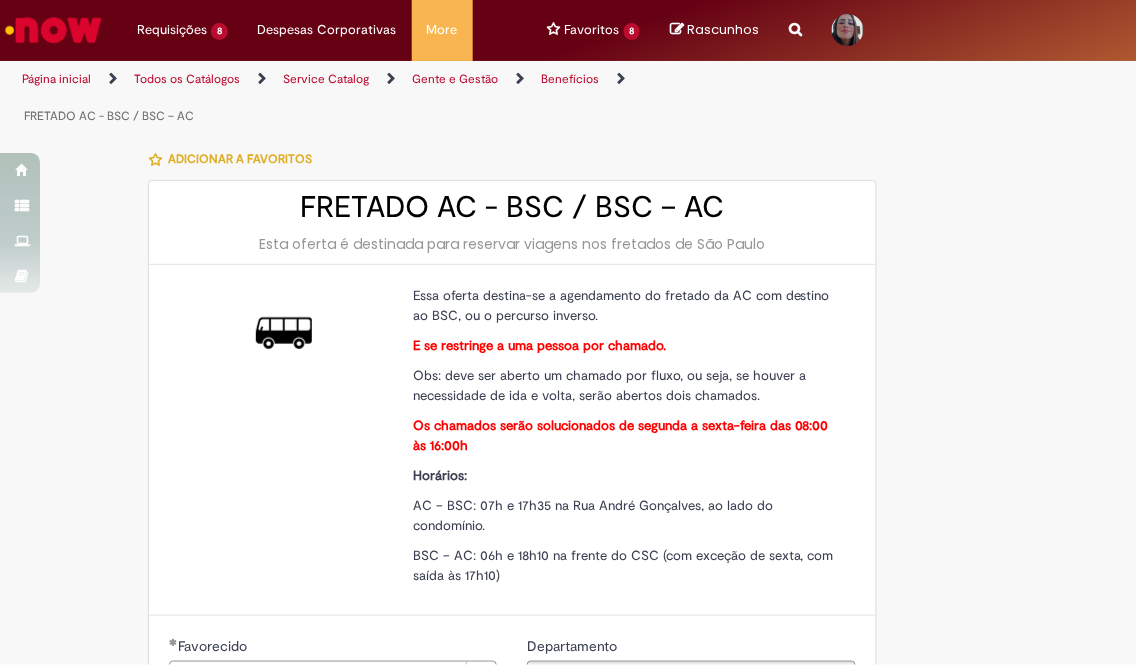 type on "**********" 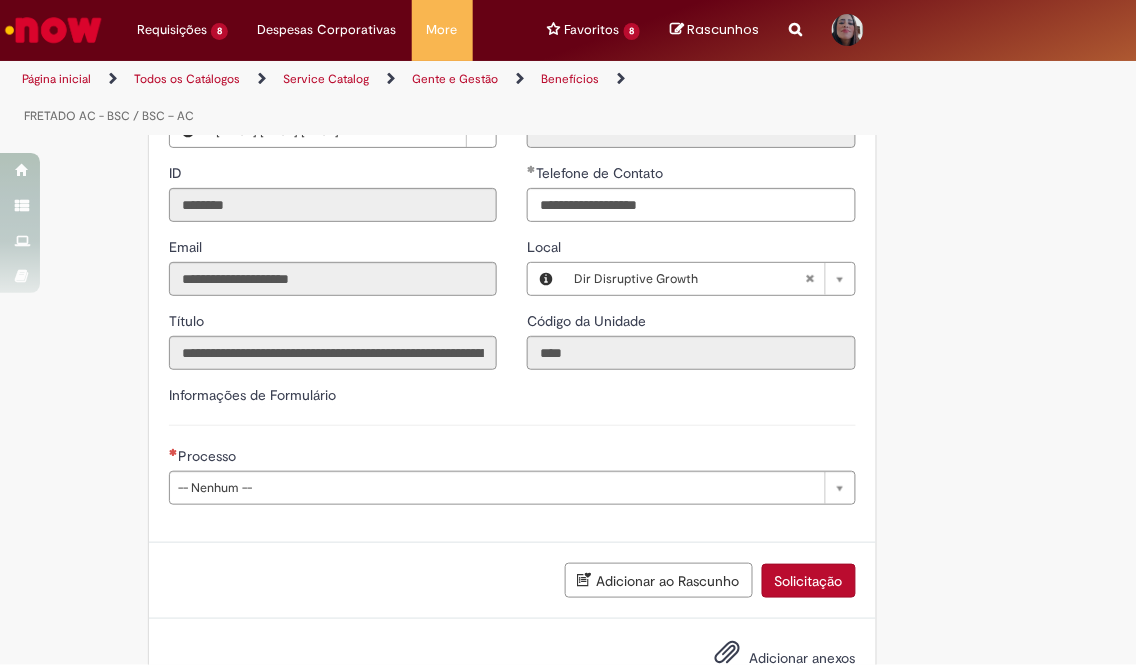 scroll, scrollTop: 555, scrollLeft: 0, axis: vertical 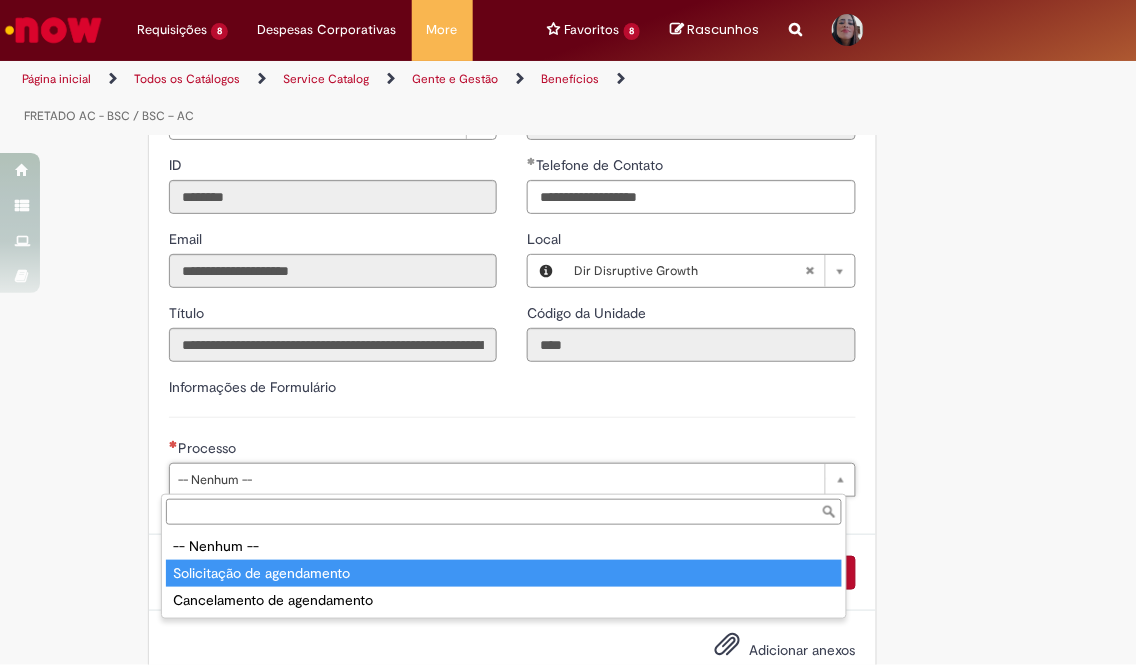 type on "**********" 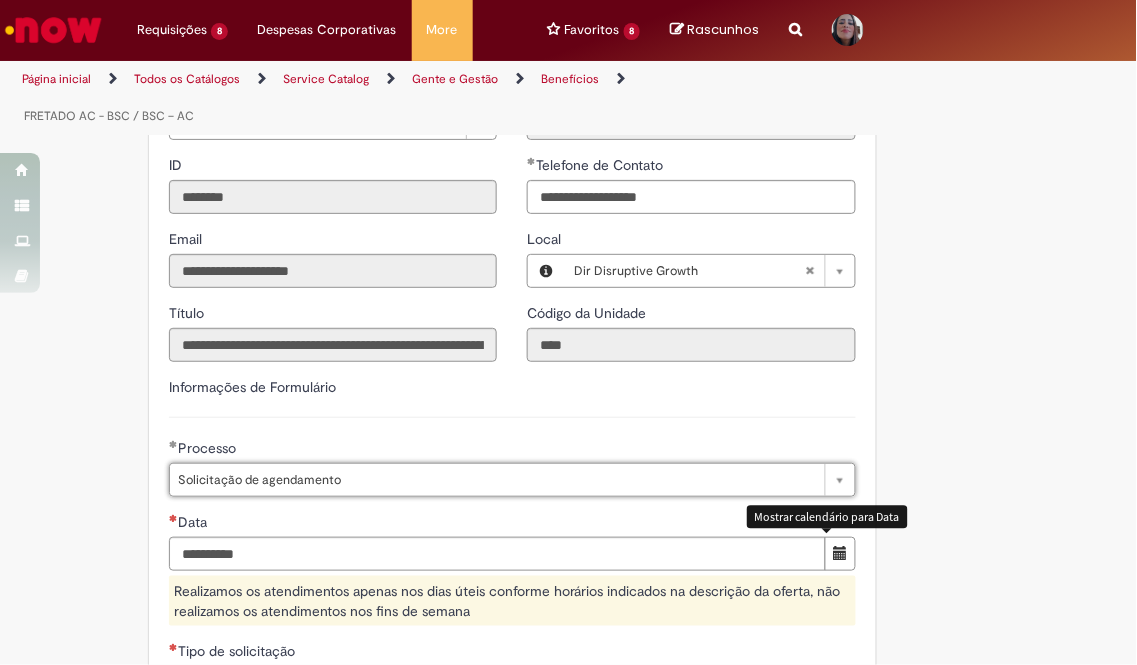 click at bounding box center (840, 554) 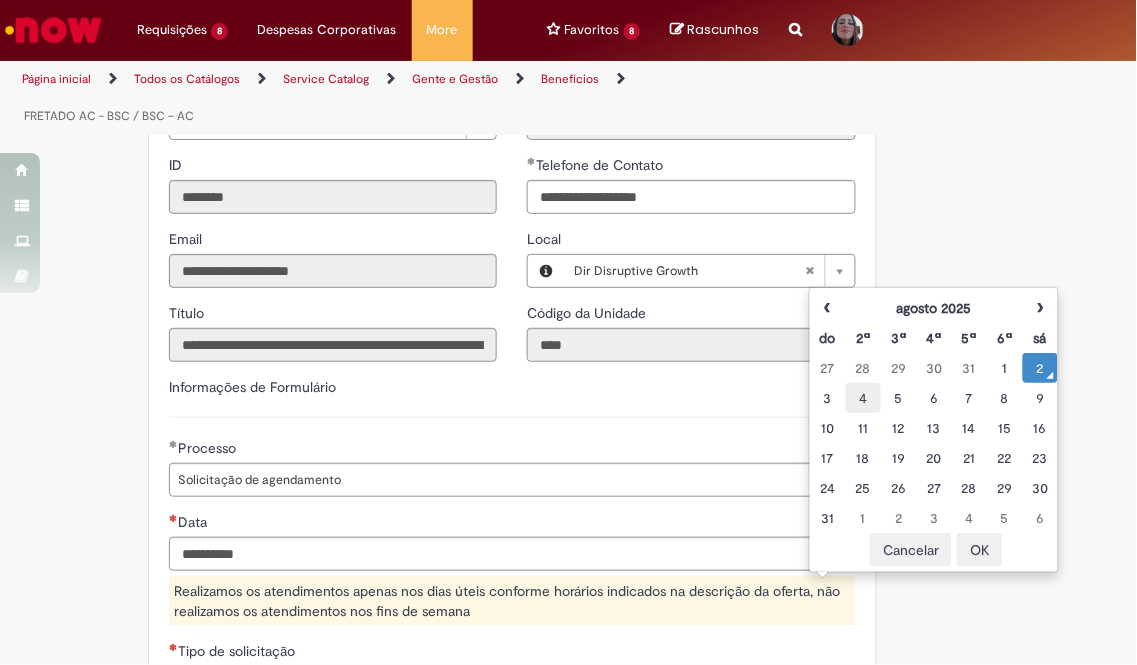 click on "4" at bounding box center (863, 398) 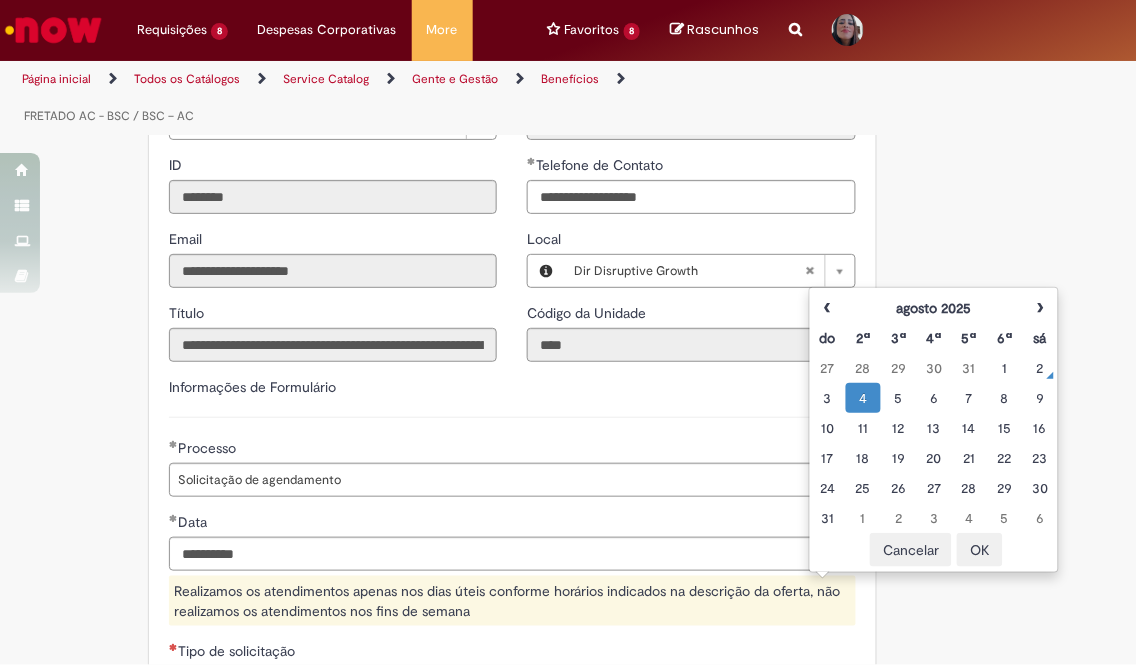 click on "OK" at bounding box center [980, 550] 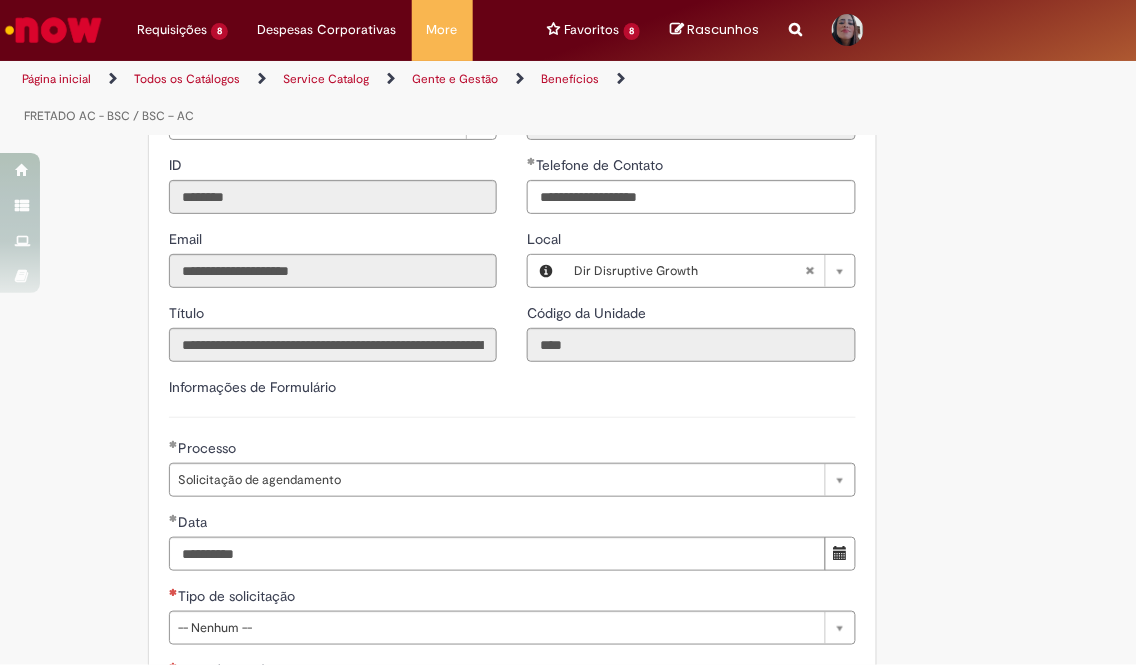 scroll, scrollTop: 666, scrollLeft: 0, axis: vertical 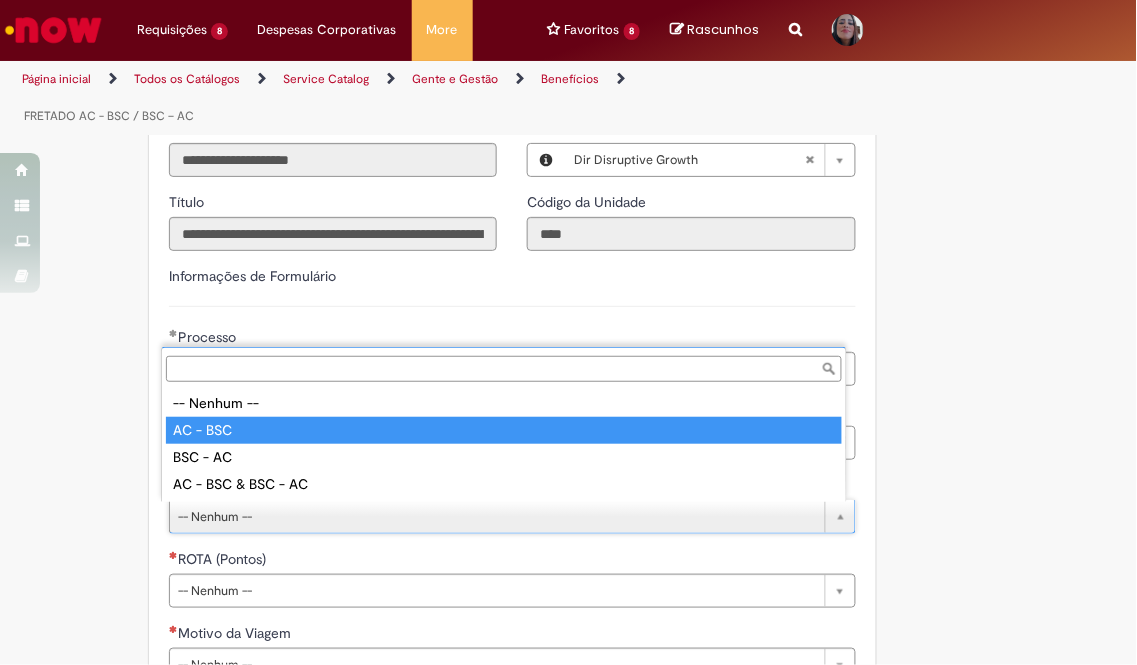 type on "********" 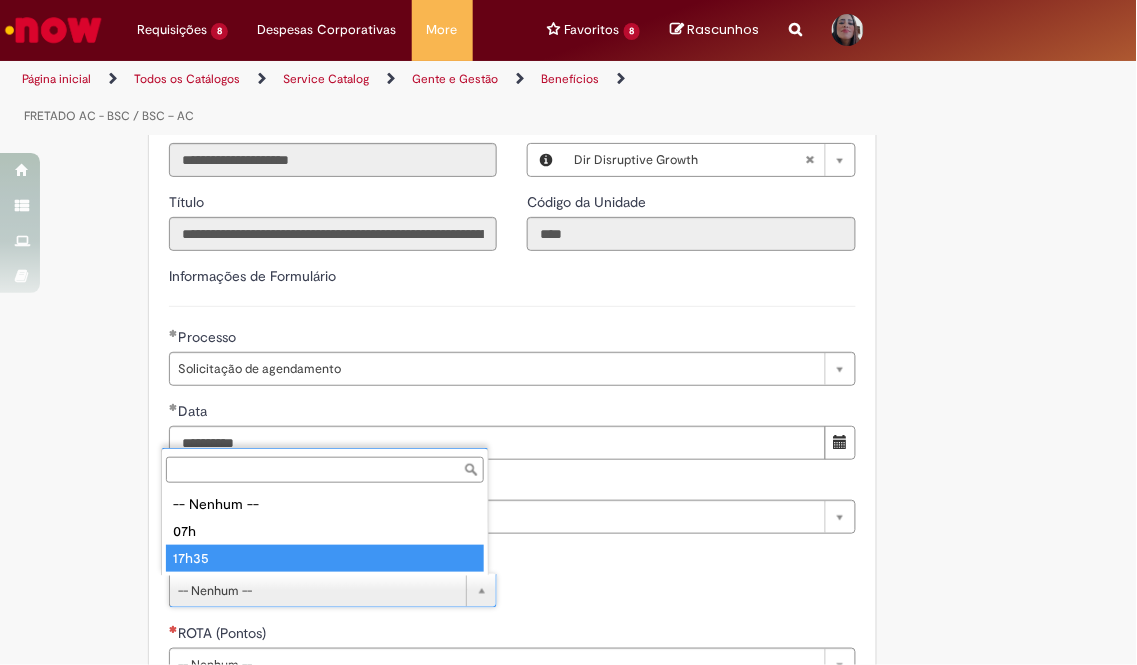type on "*****" 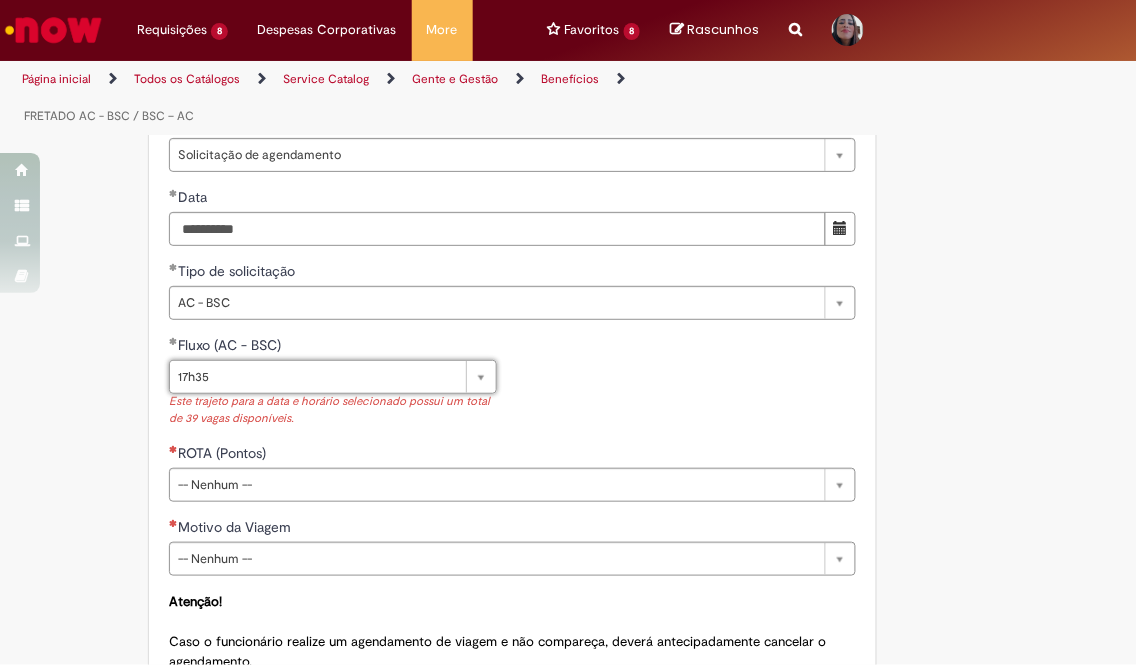 scroll, scrollTop: 888, scrollLeft: 0, axis: vertical 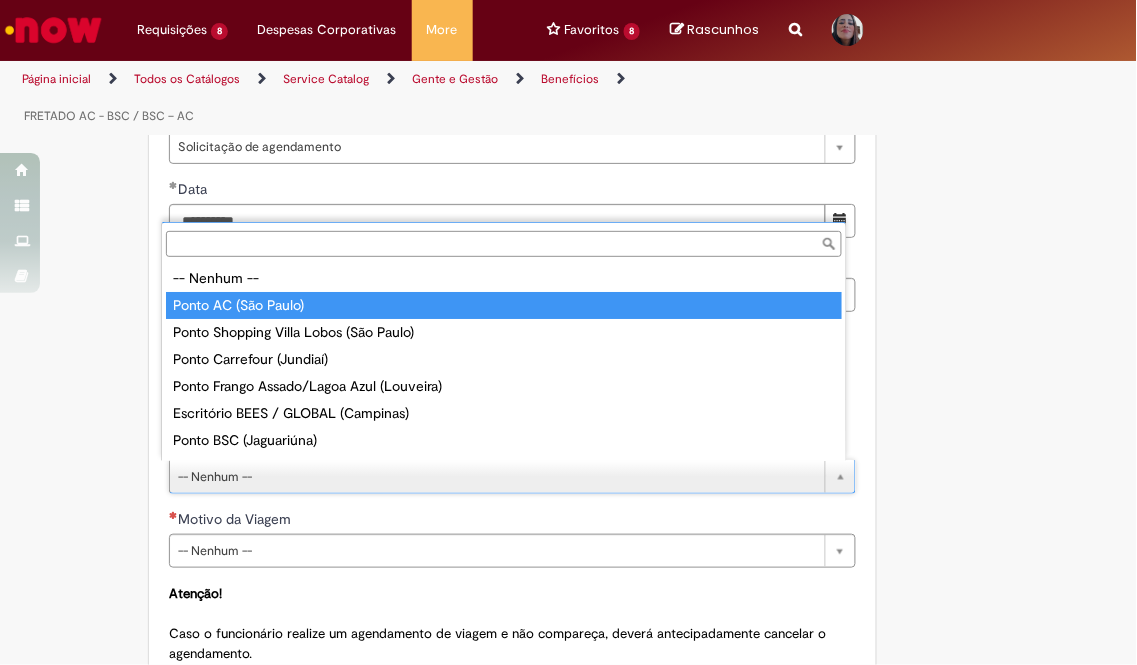 type on "**********" 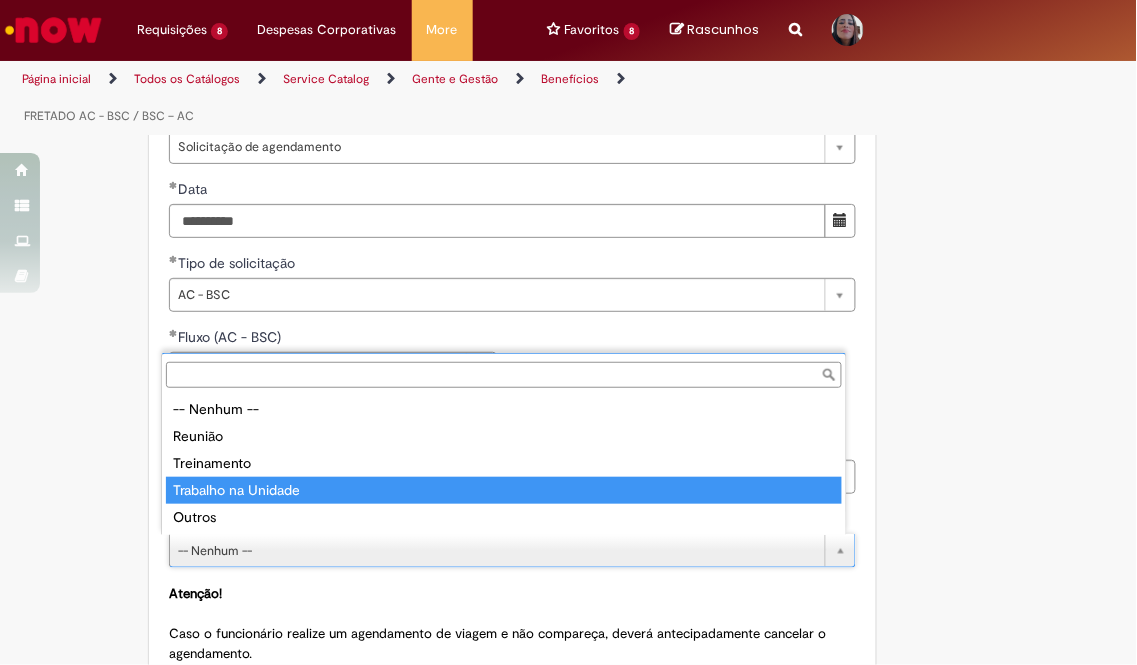 type on "**********" 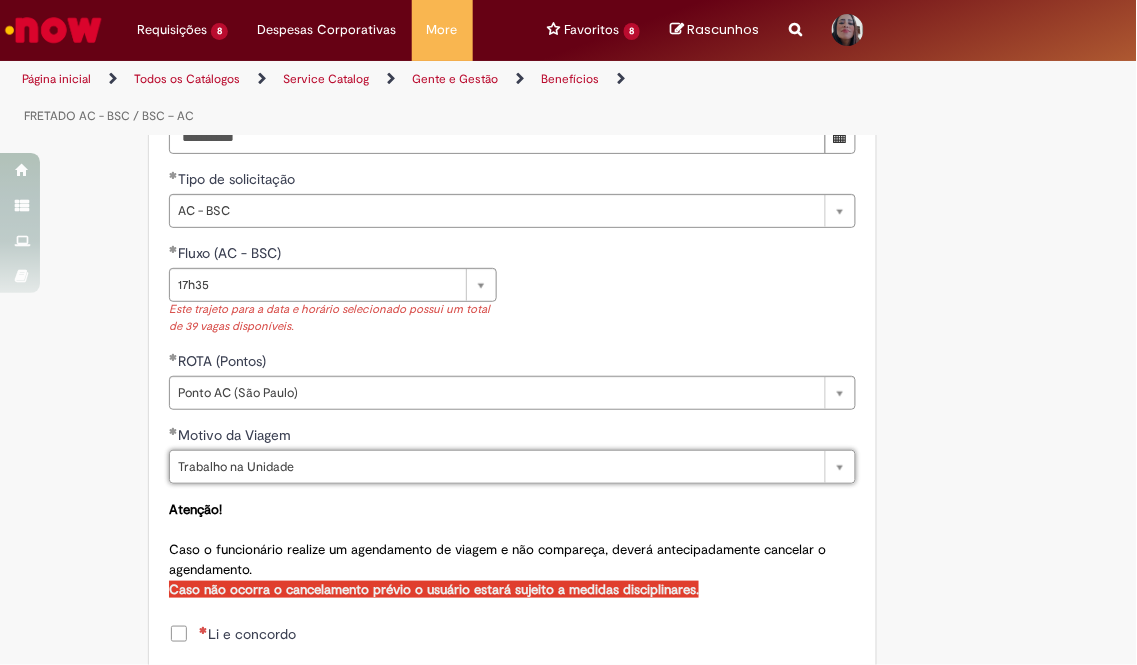 scroll, scrollTop: 1180, scrollLeft: 0, axis: vertical 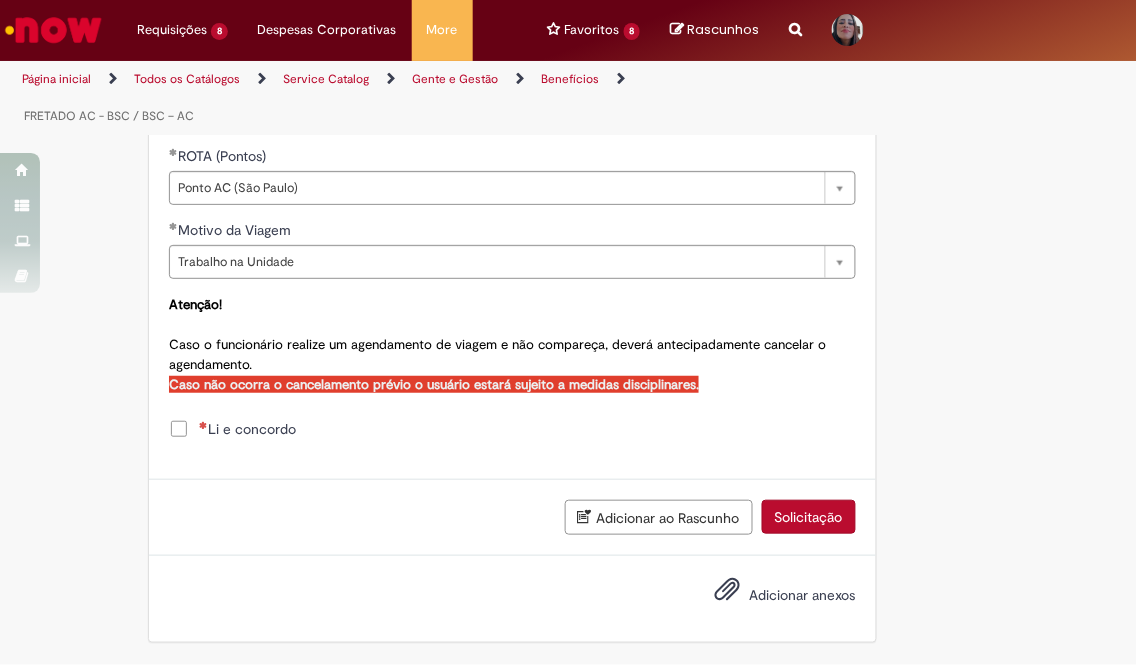 click on "Li e concordo" at bounding box center (247, 429) 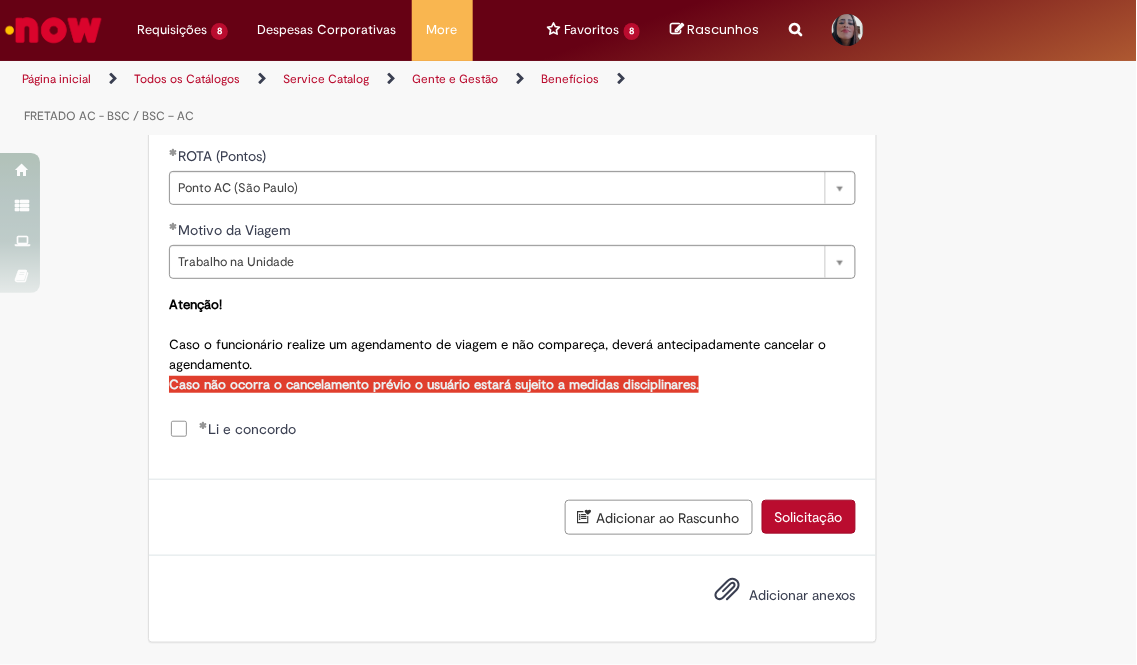 click on "Solicitação" at bounding box center [809, 517] 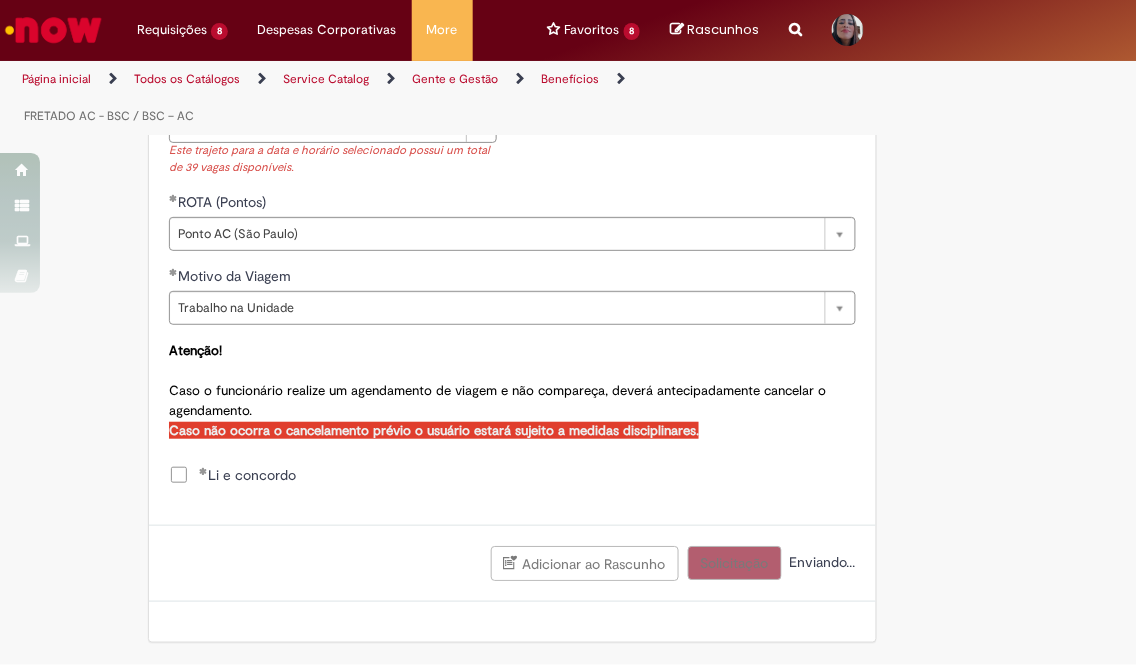 scroll, scrollTop: 1133, scrollLeft: 0, axis: vertical 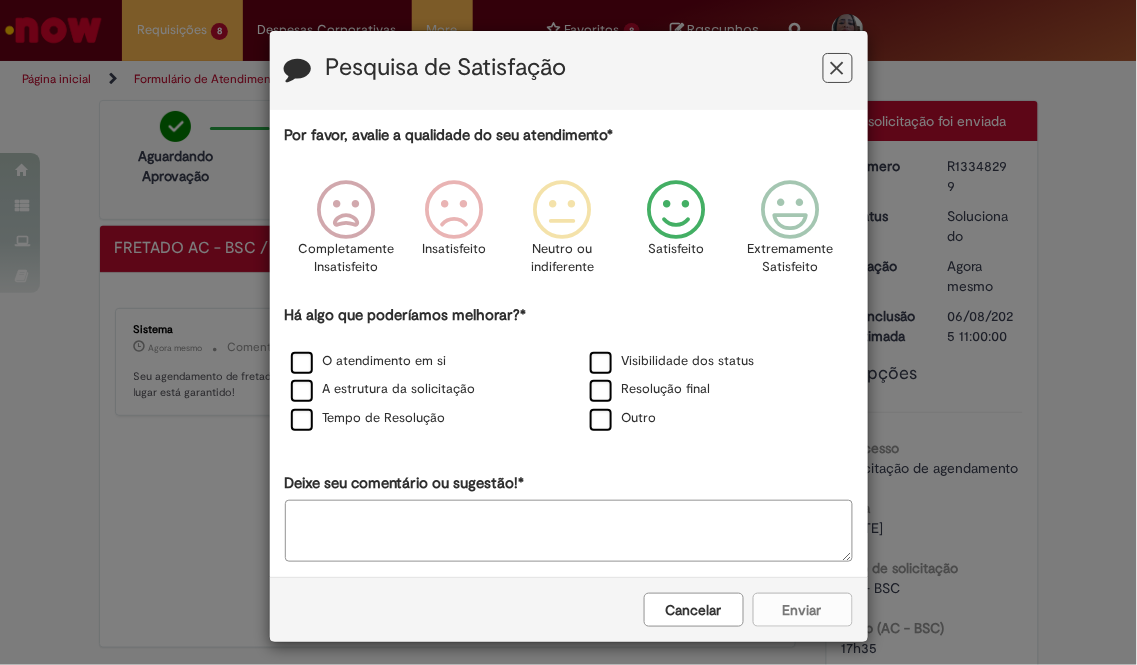 click at bounding box center (676, 210) 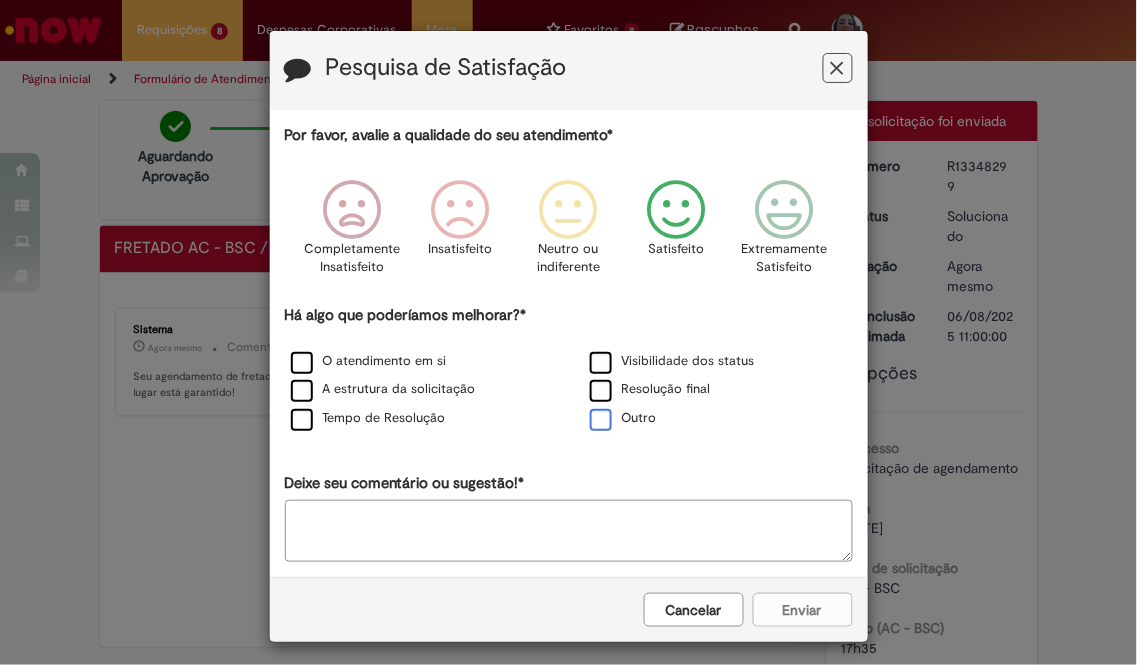 click on "Outro" at bounding box center (623, 418) 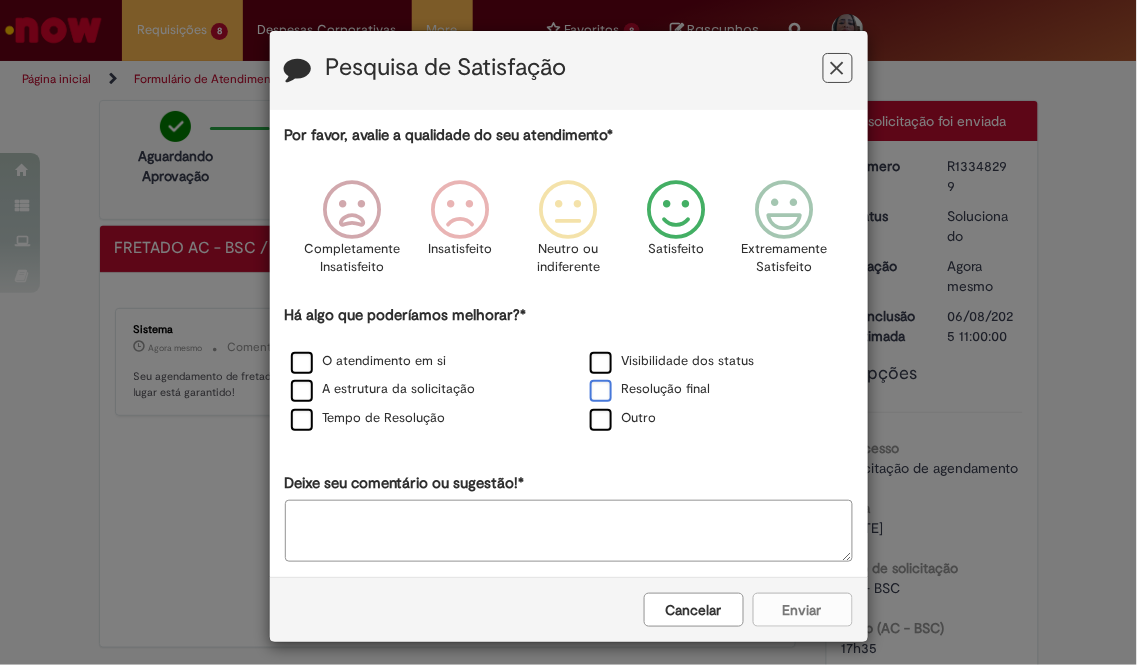 drag, startPoint x: 595, startPoint y: 392, endPoint x: 595, endPoint y: 377, distance: 15 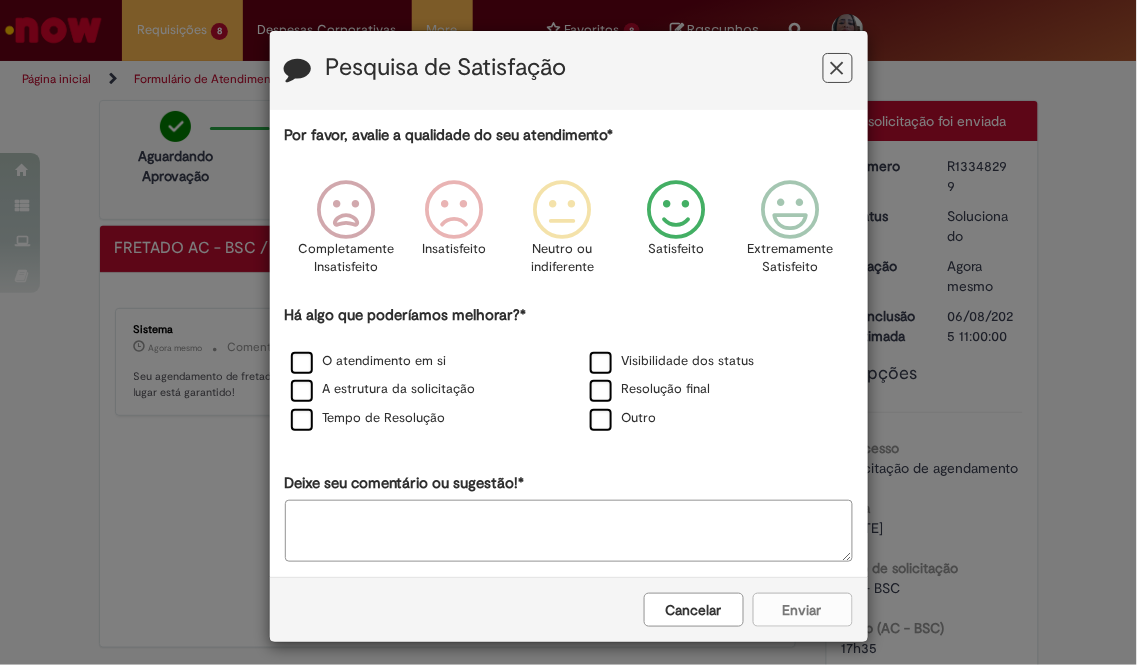click at bounding box center (676, 210) 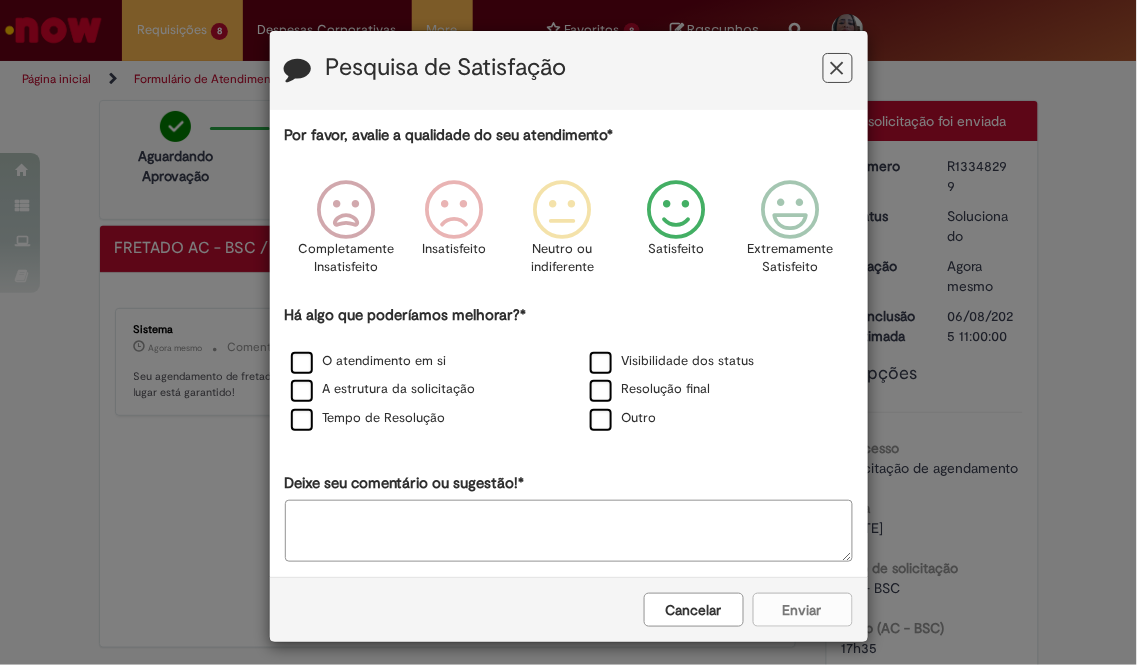 click at bounding box center [676, 210] 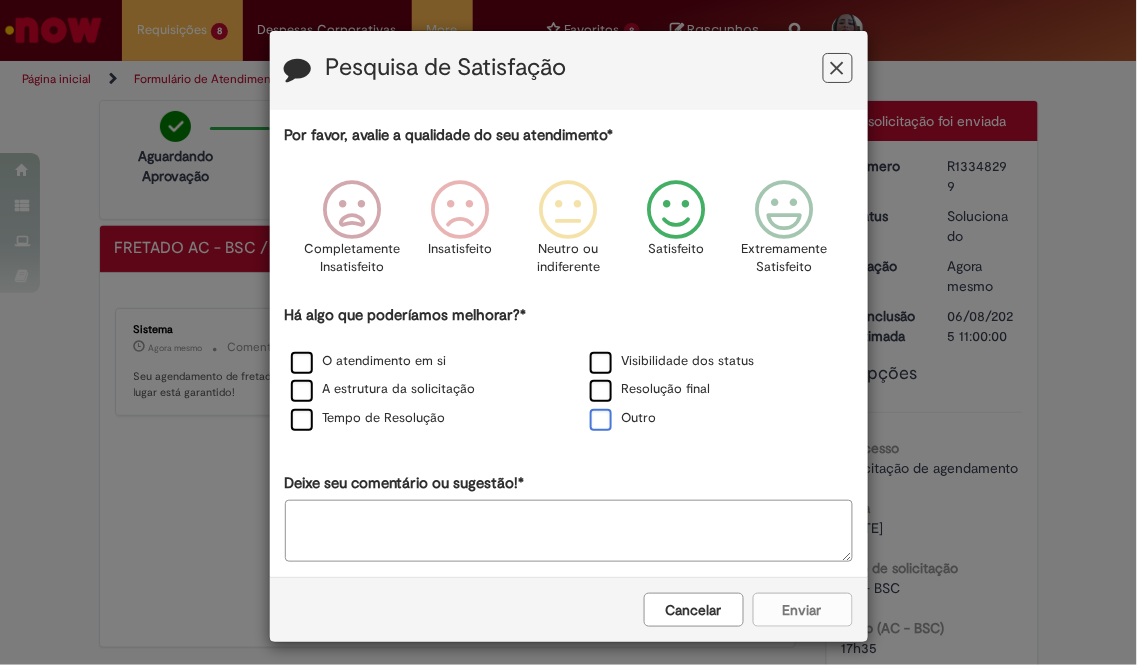click on "Outro" at bounding box center (623, 418) 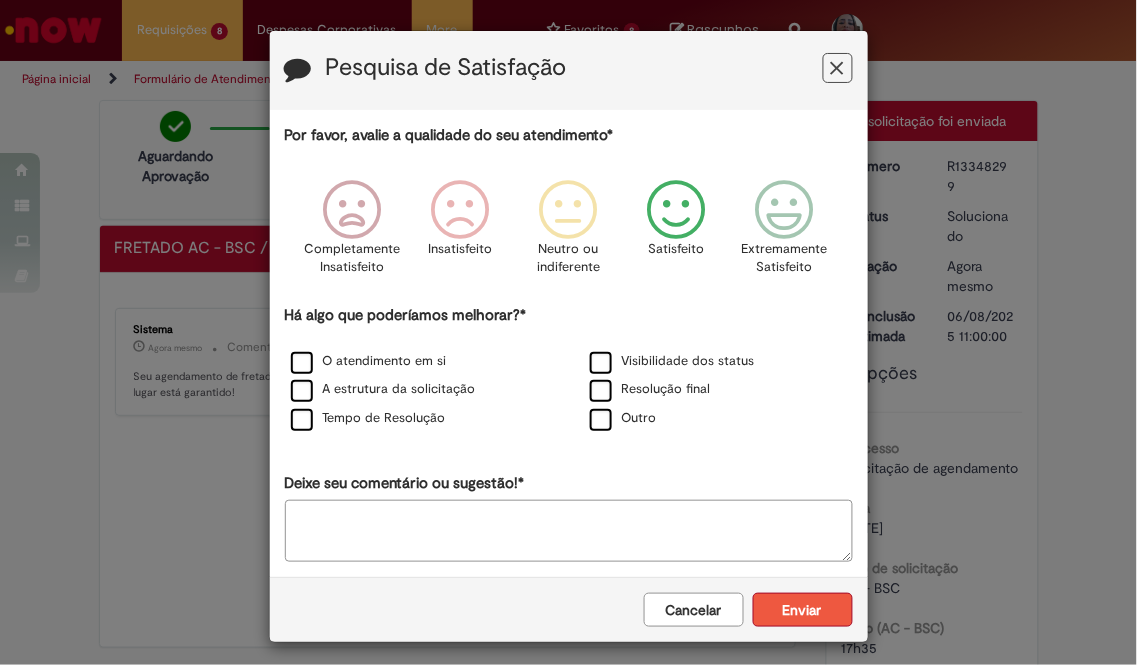 click on "Enviar" at bounding box center [803, 610] 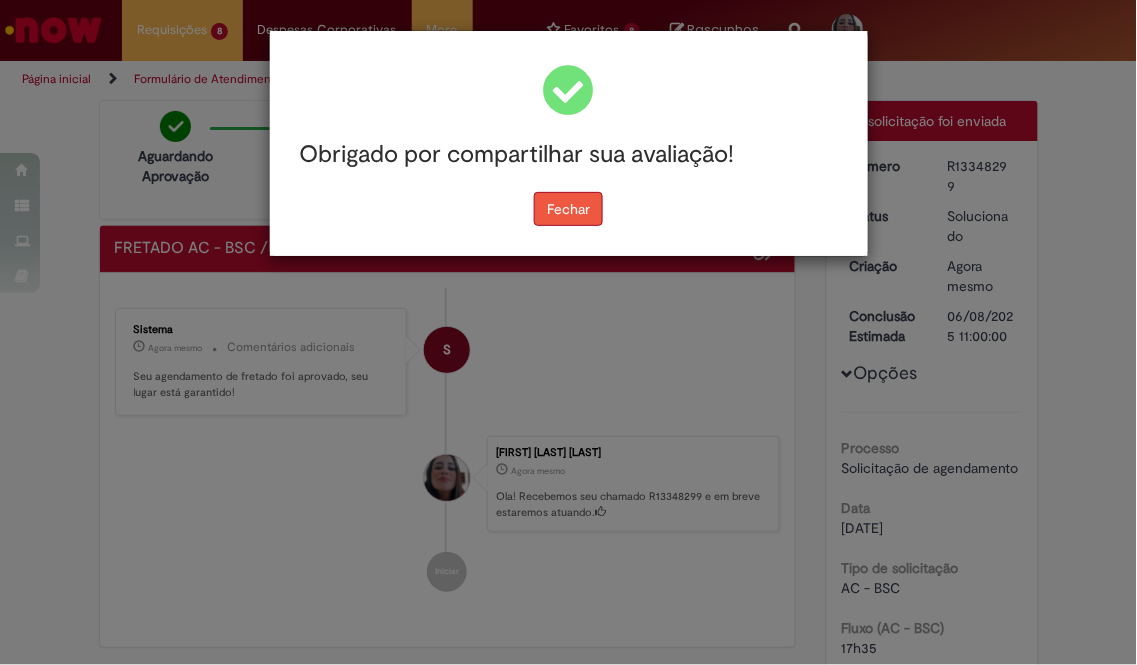 click on "Fechar" at bounding box center (568, 209) 